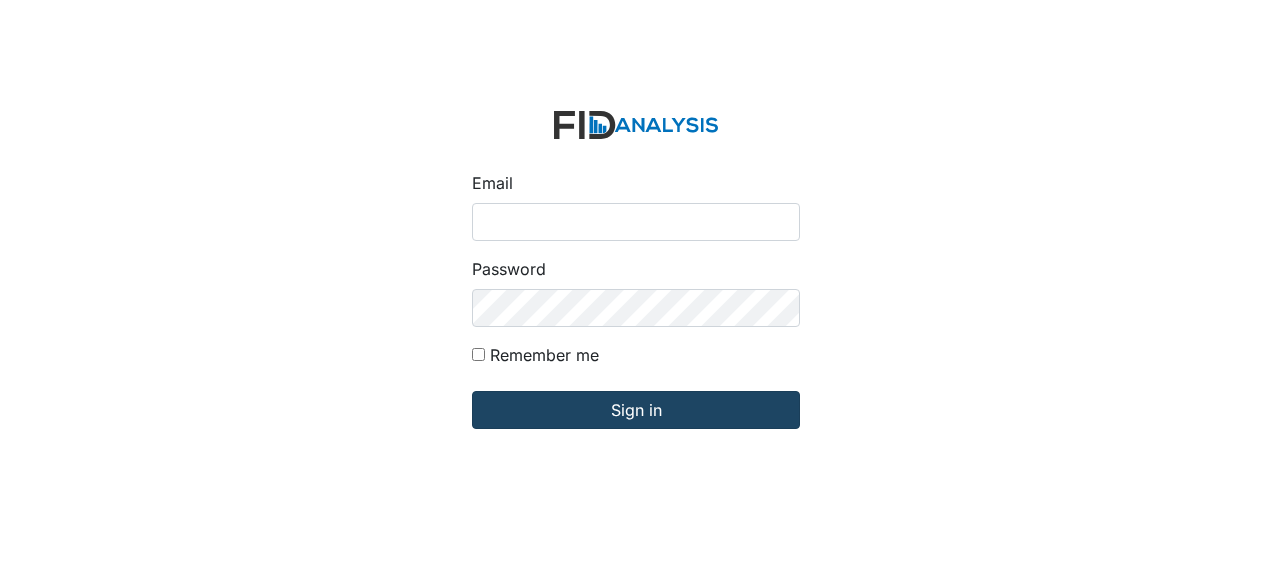 scroll, scrollTop: 0, scrollLeft: 0, axis: both 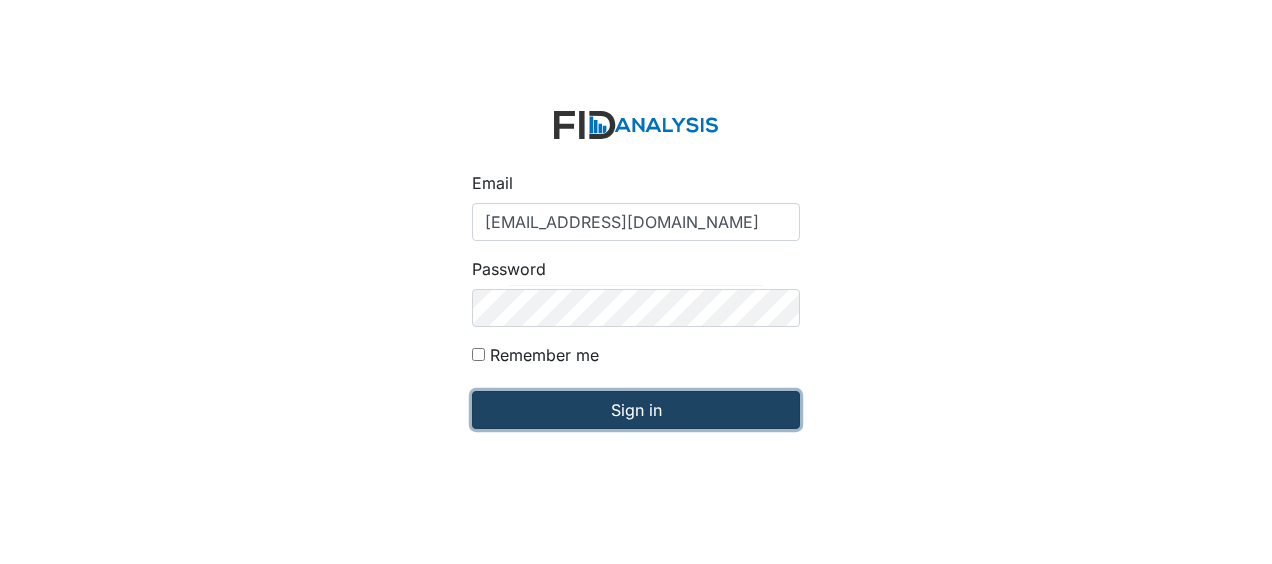 click on "Sign in" at bounding box center (636, 410) 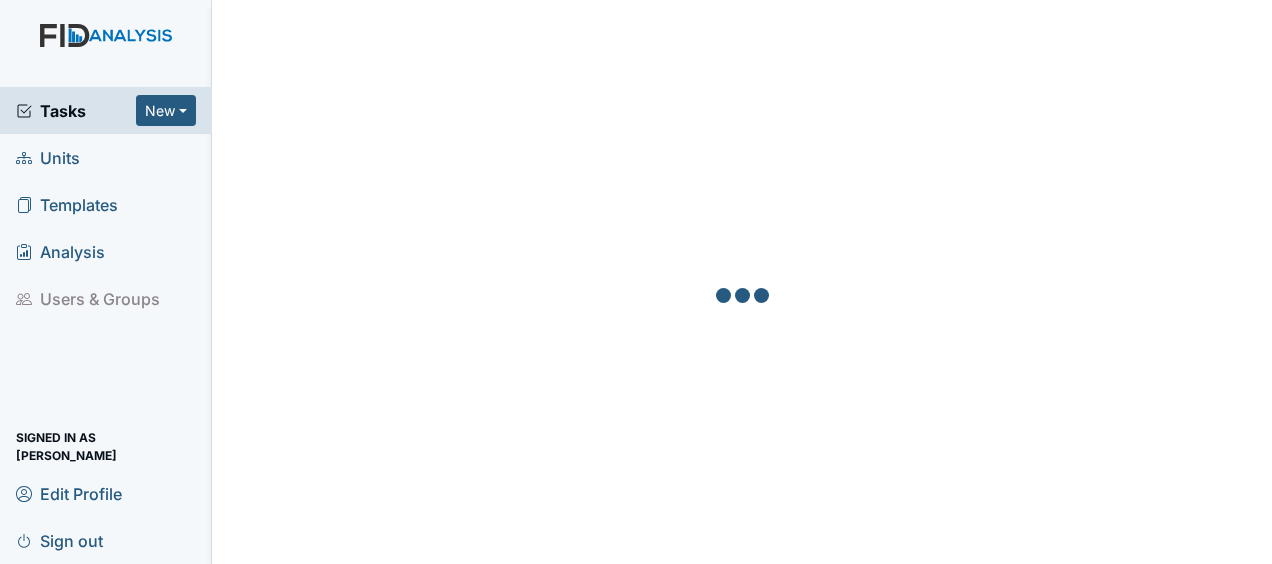 scroll, scrollTop: 0, scrollLeft: 0, axis: both 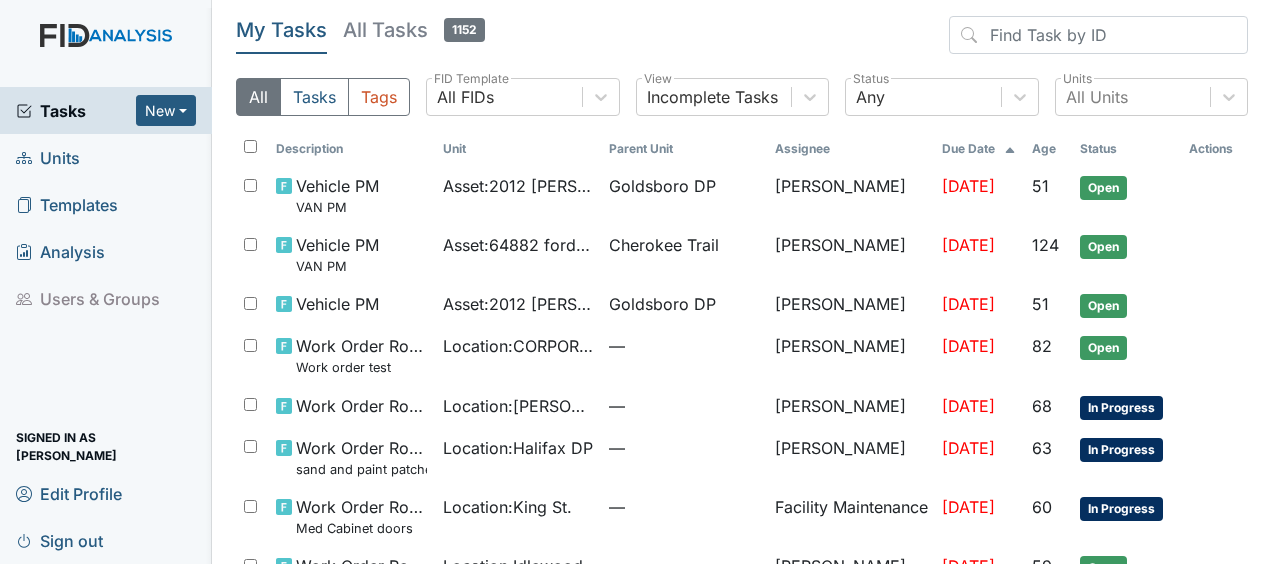 click on "Units" at bounding box center [48, 157] 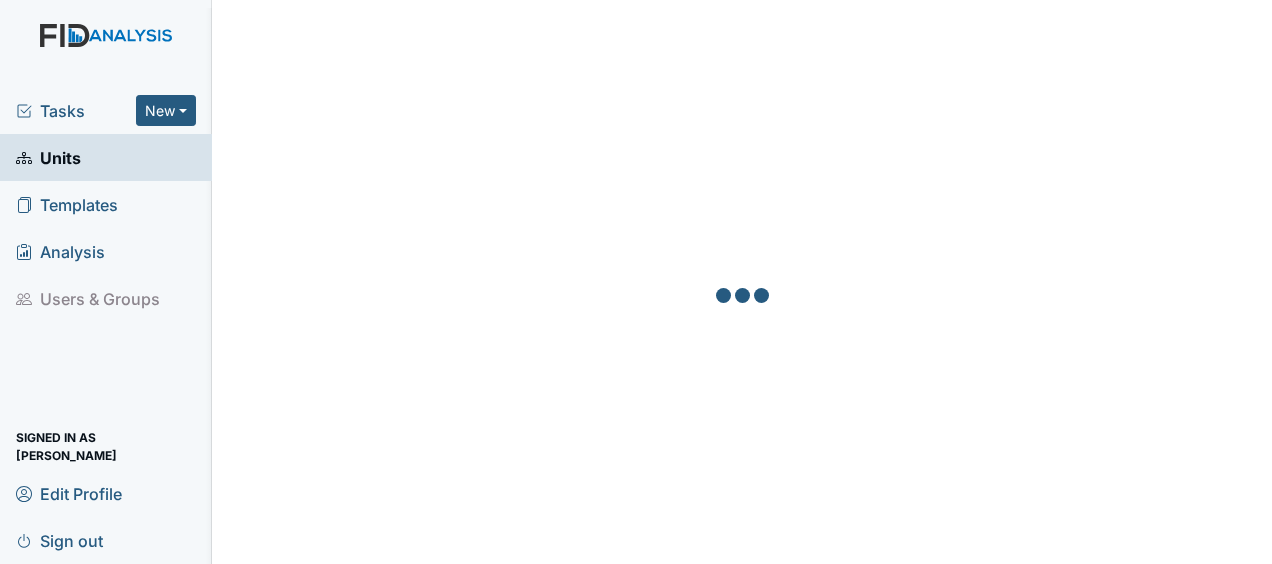 scroll, scrollTop: 0, scrollLeft: 0, axis: both 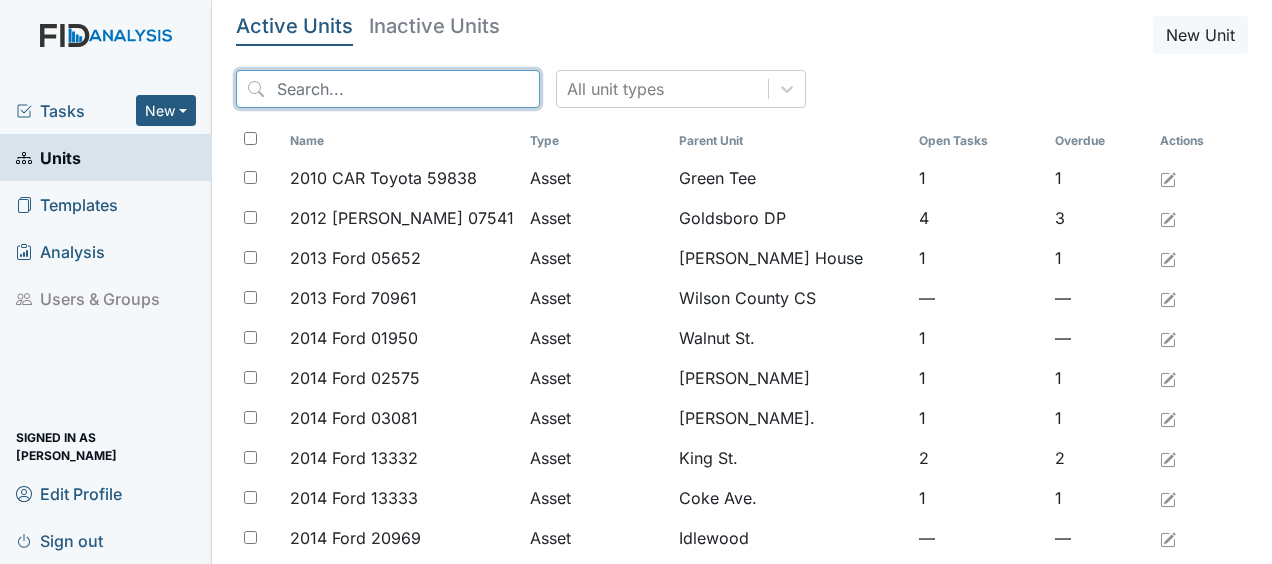 click at bounding box center [388, 89] 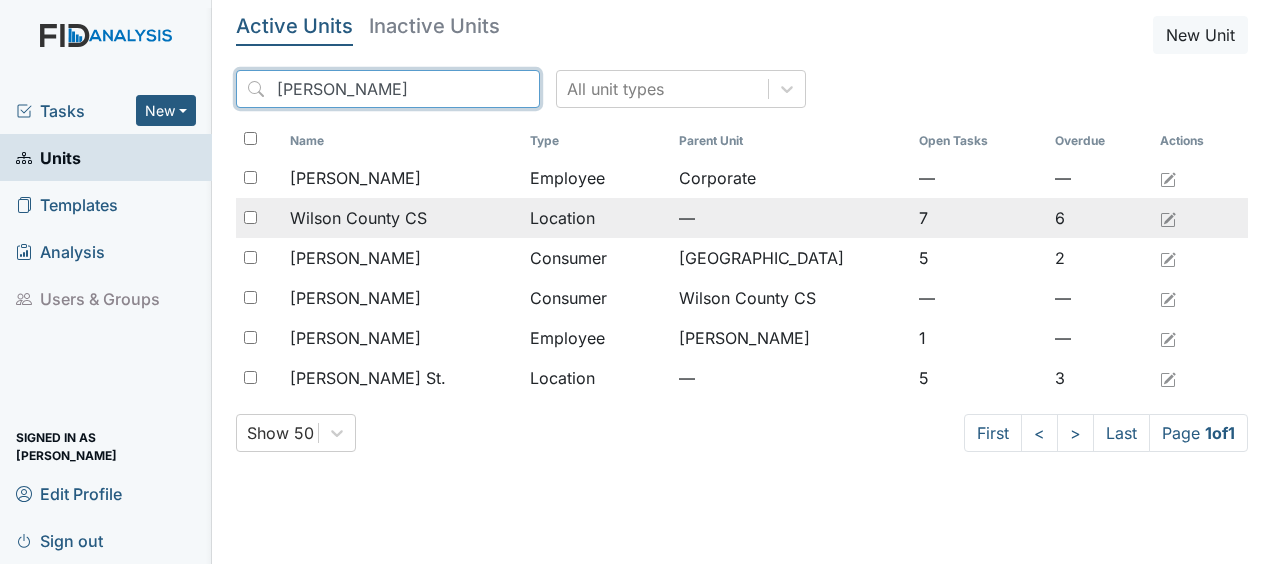 type on "wilson" 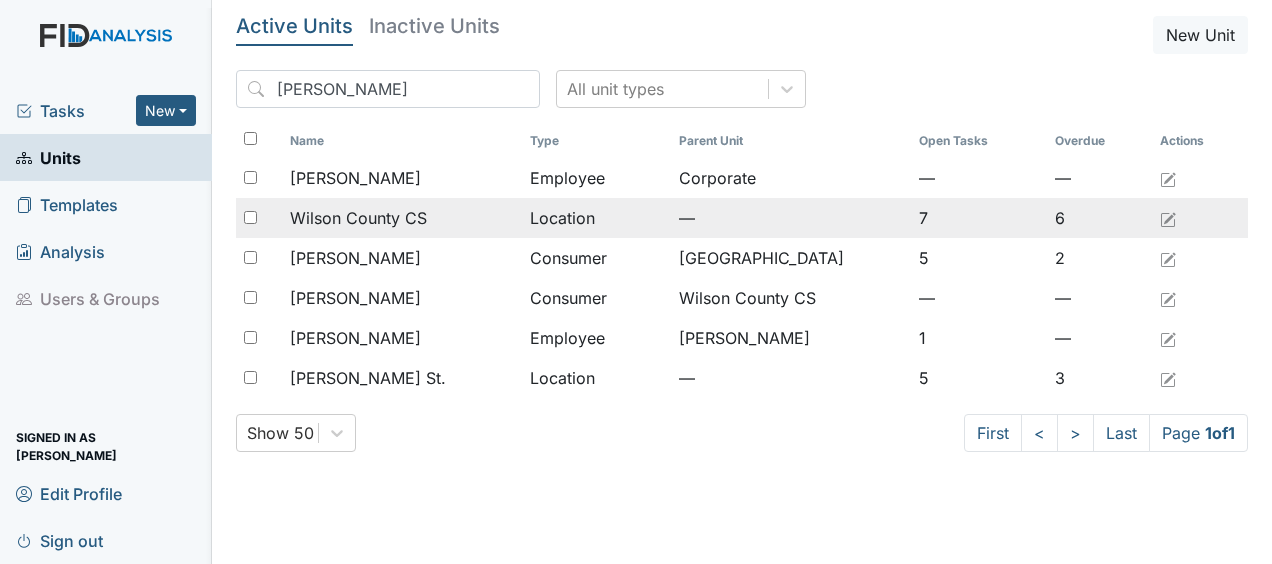 click on "Wilson County CS" at bounding box center [358, 218] 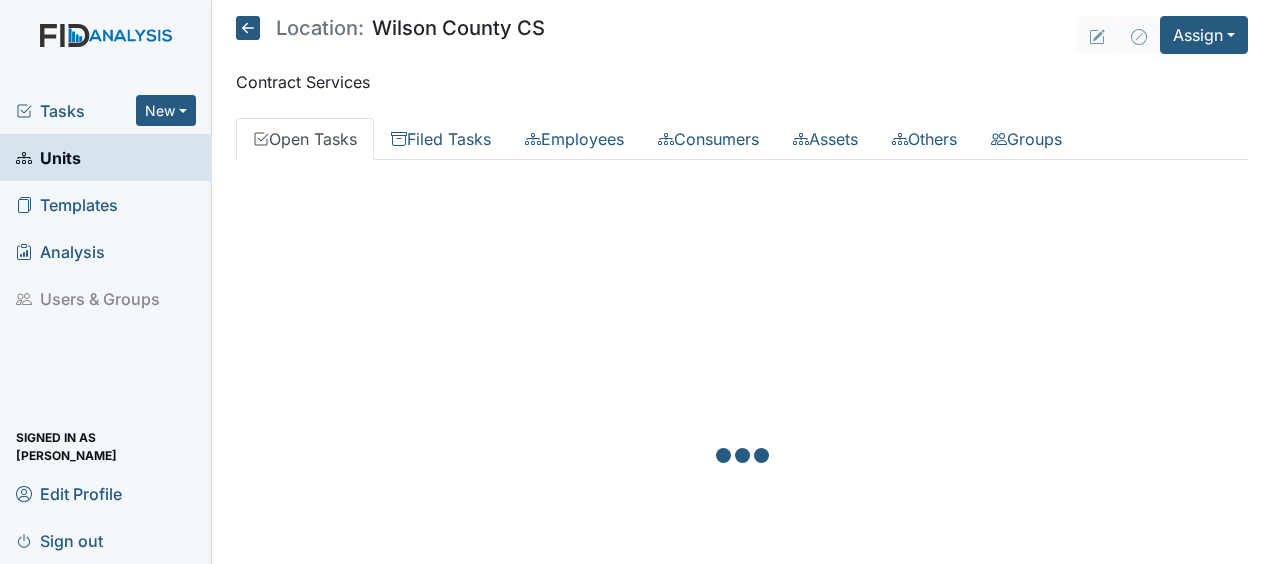 scroll, scrollTop: 0, scrollLeft: 0, axis: both 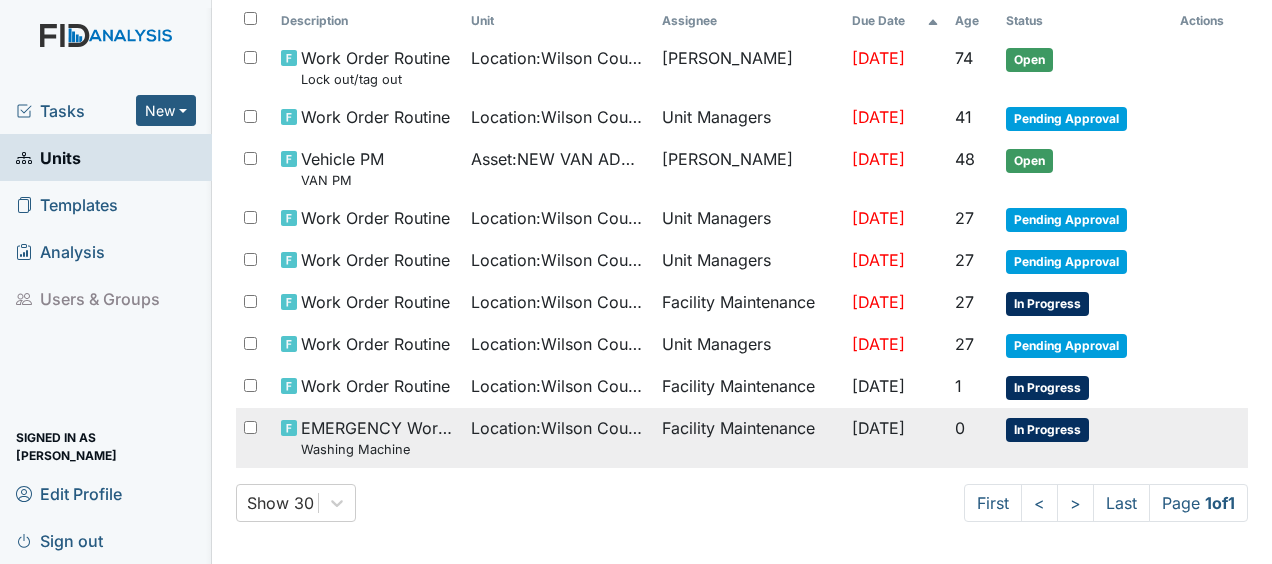 click on "Facility Maintenance" at bounding box center [749, 437] 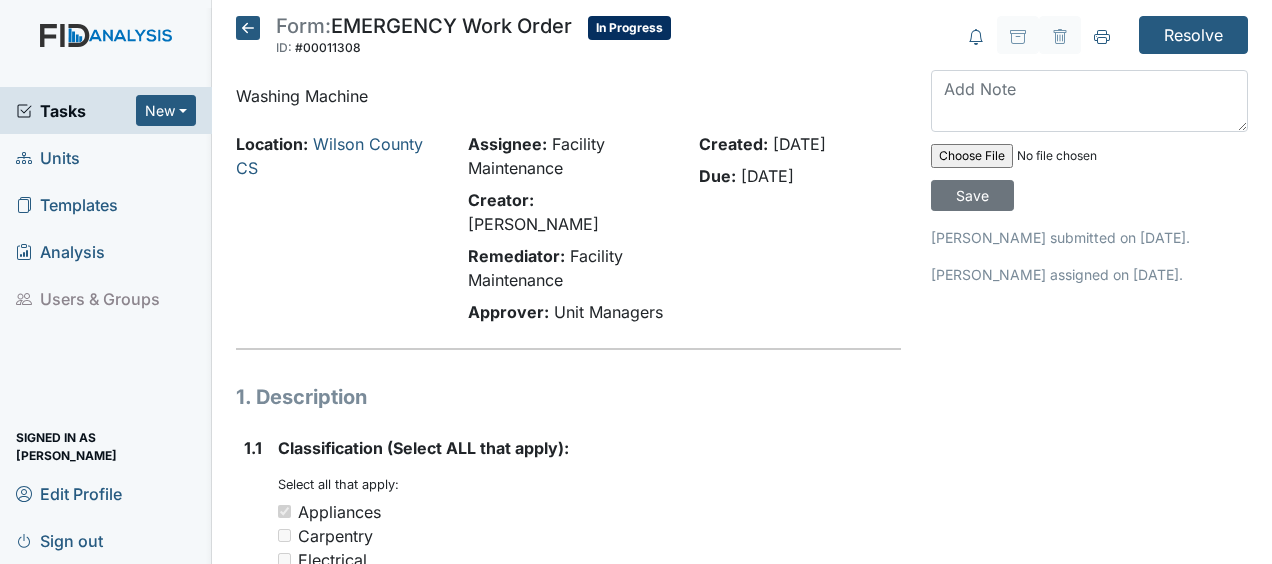 scroll, scrollTop: 0, scrollLeft: 0, axis: both 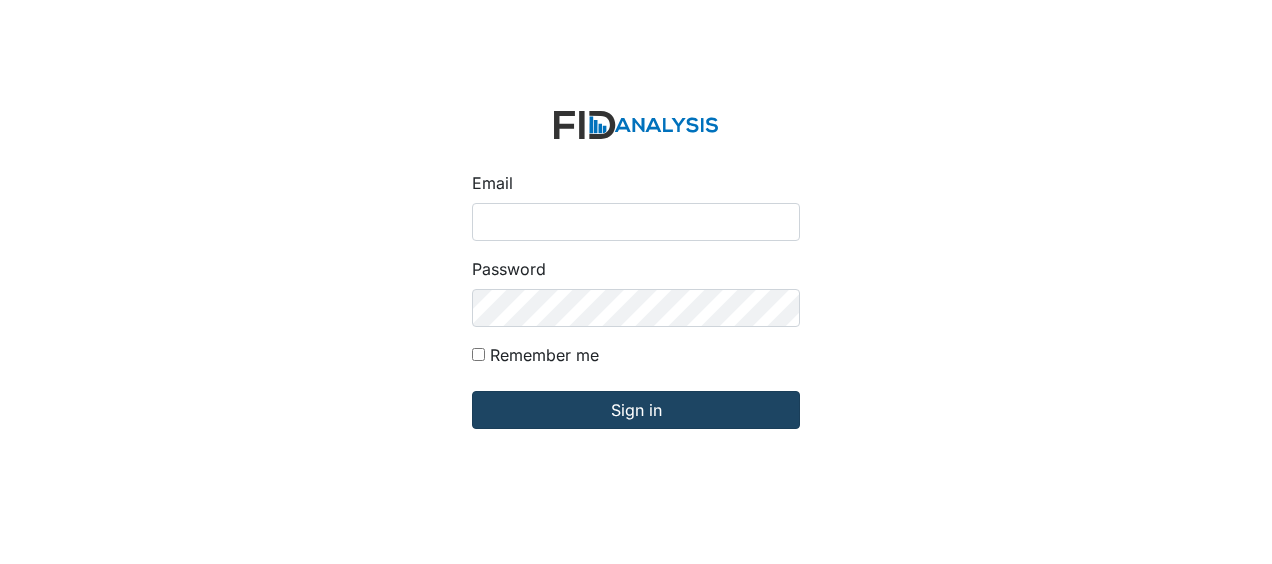 type on "[EMAIL_ADDRESS][DOMAIN_NAME]" 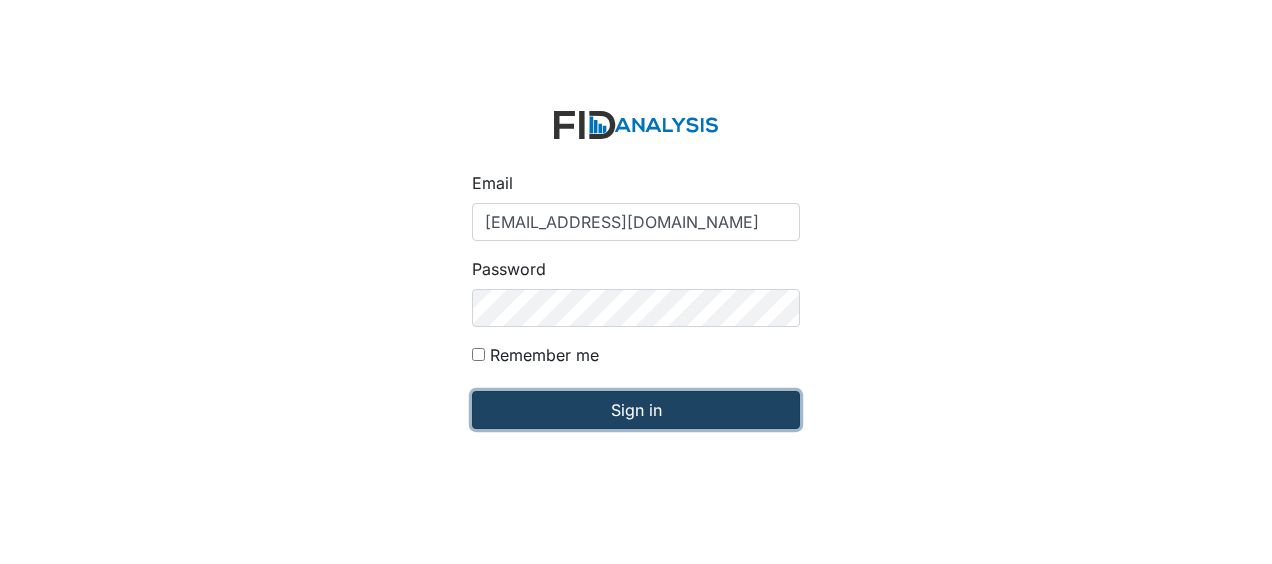 click on "Sign in" at bounding box center (636, 410) 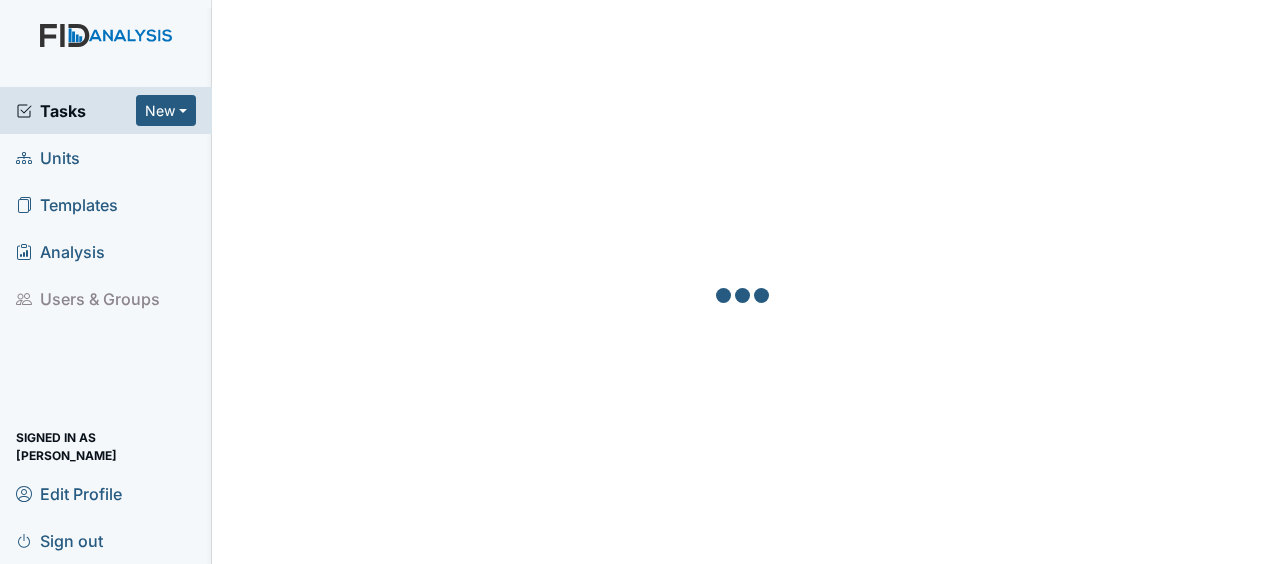 scroll, scrollTop: 0, scrollLeft: 0, axis: both 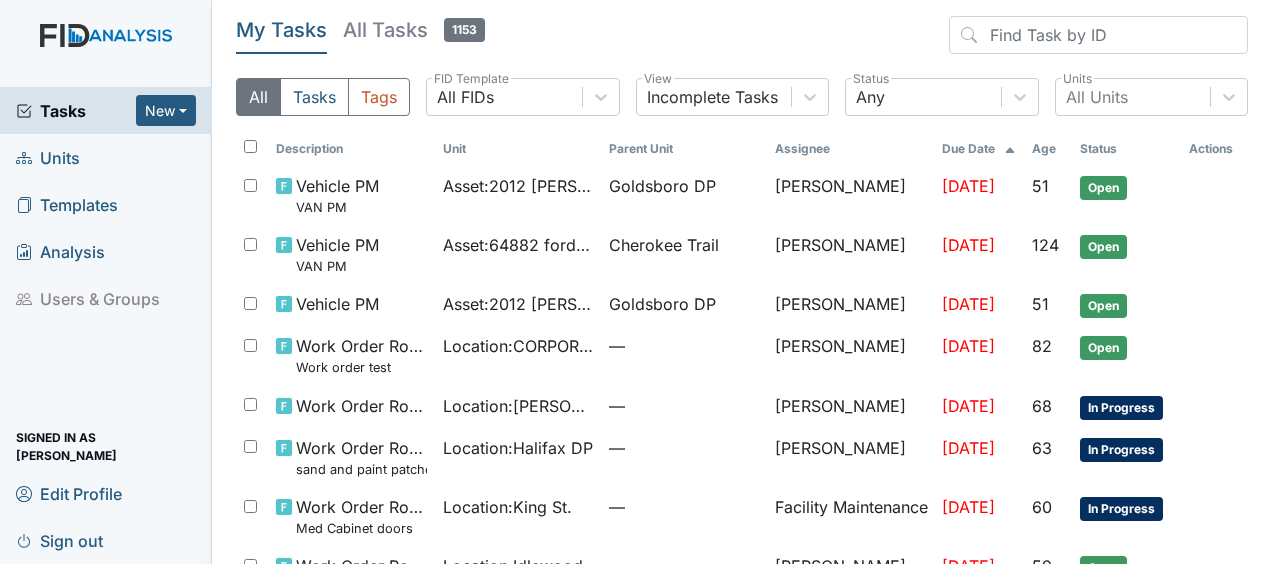 click on "Units" at bounding box center [106, 157] 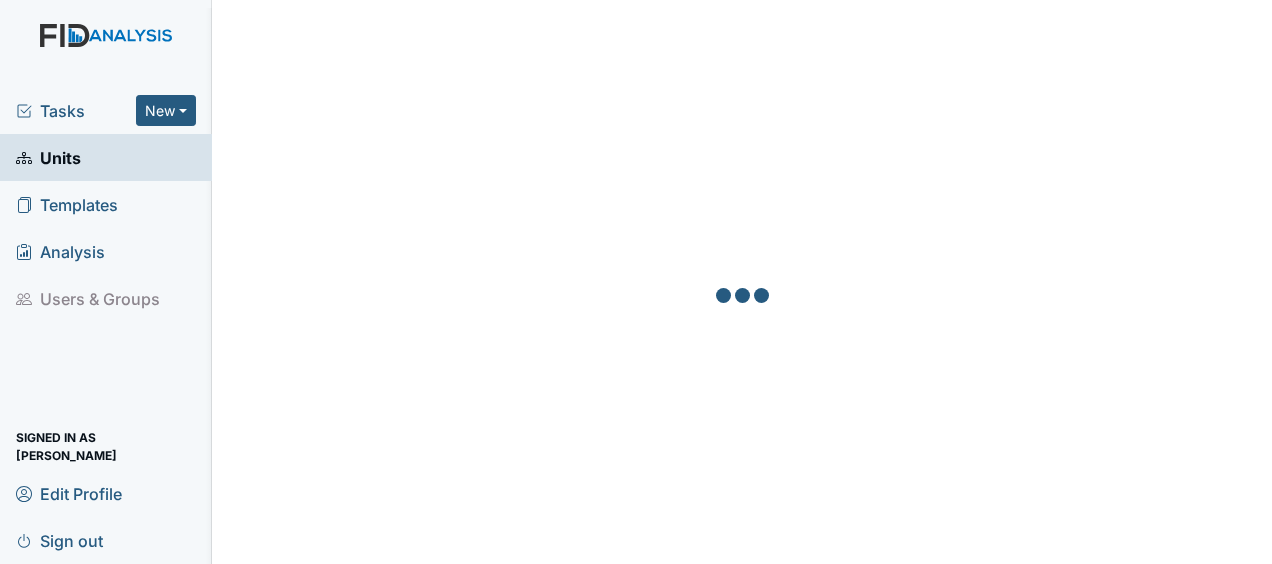scroll, scrollTop: 0, scrollLeft: 0, axis: both 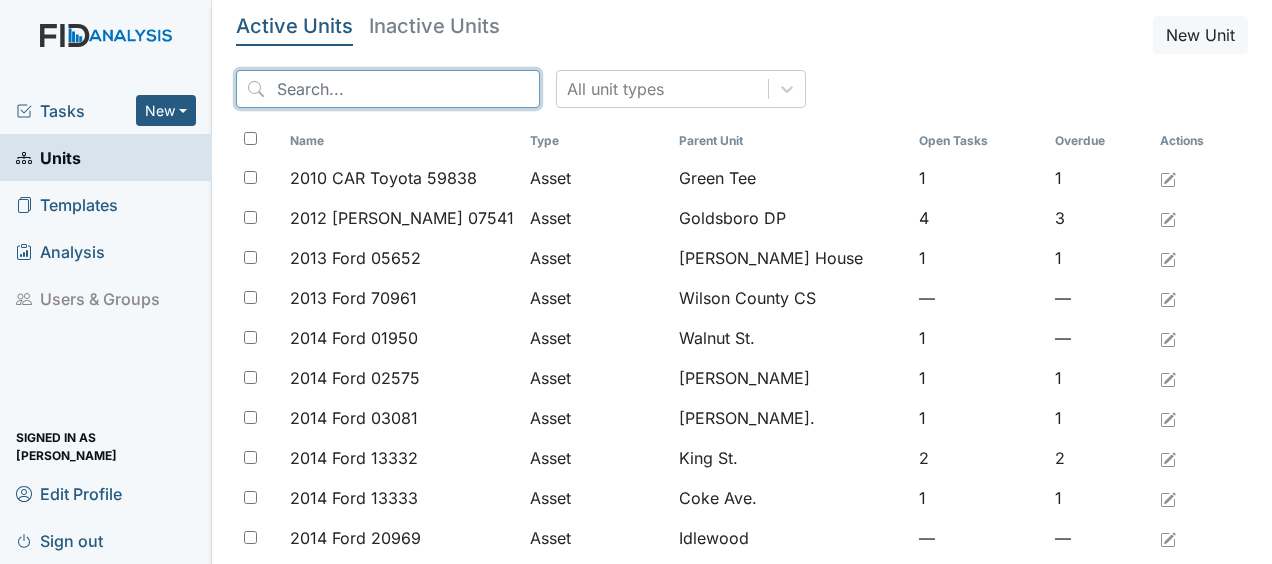 click at bounding box center [388, 89] 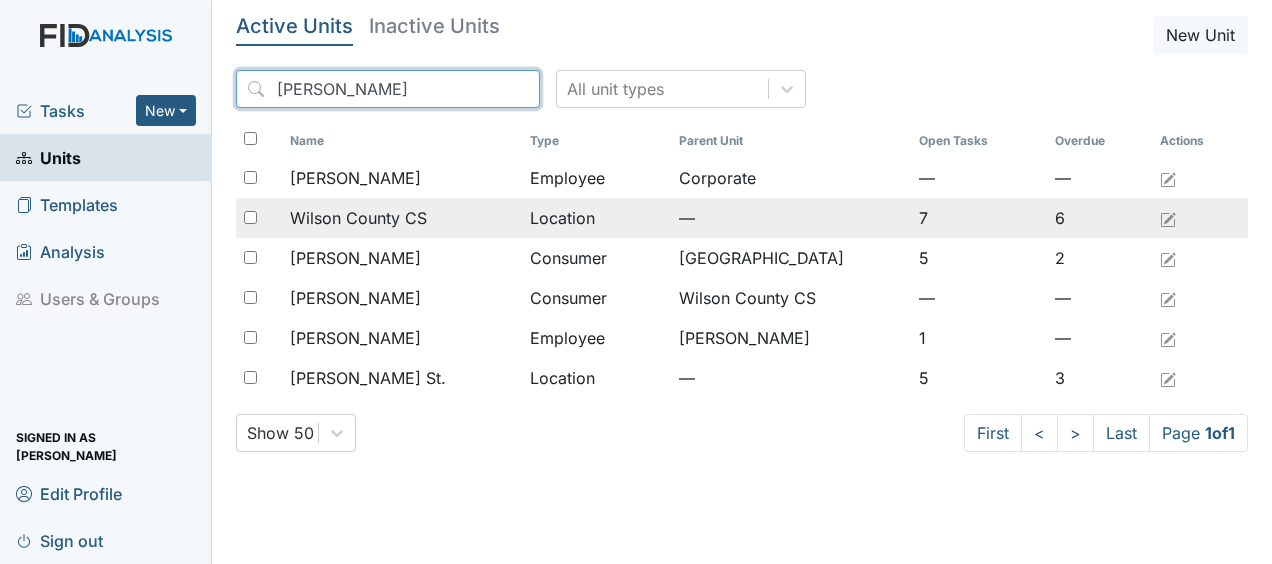 type on "[PERSON_NAME]" 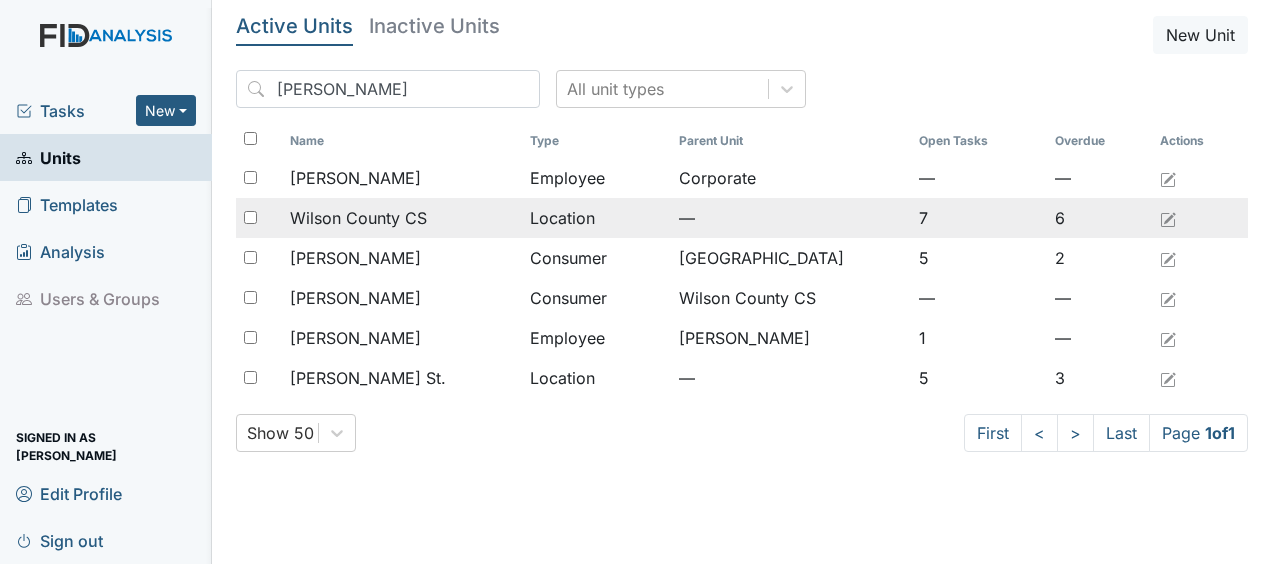 click on "Wilson County CS" at bounding box center [358, 218] 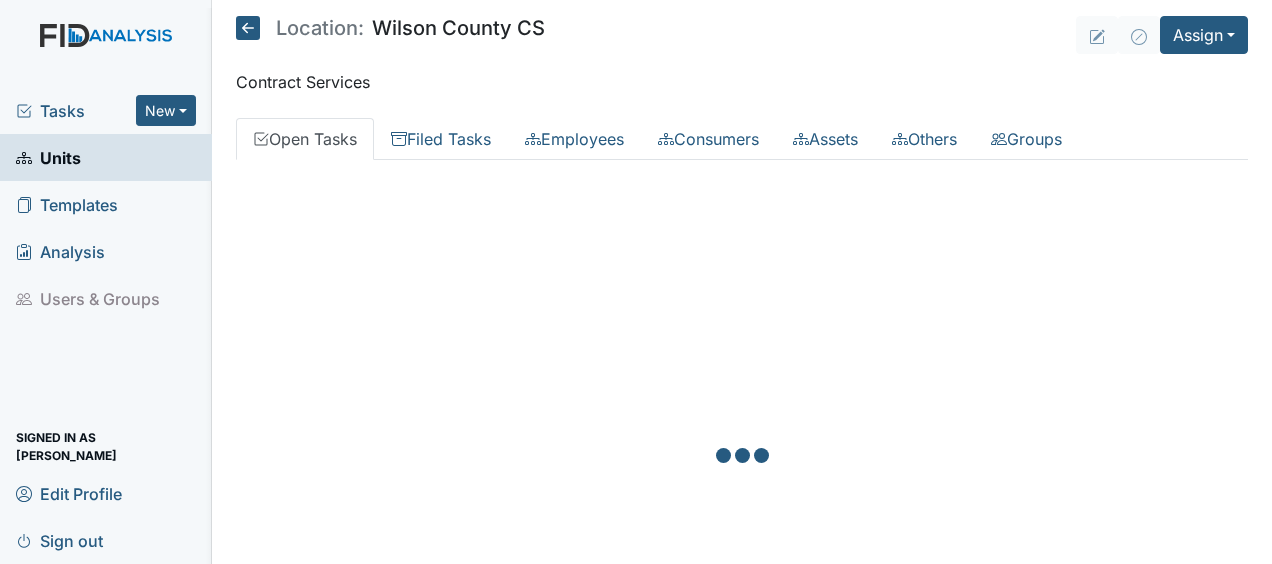 scroll, scrollTop: 0, scrollLeft: 0, axis: both 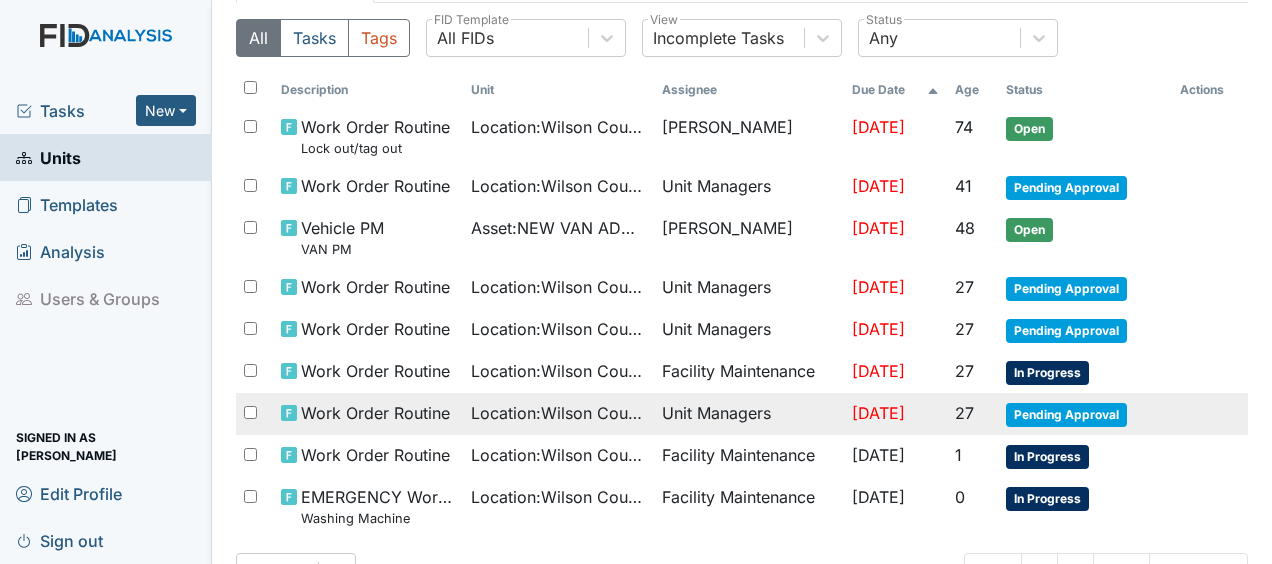 click on "Work Order Routine" at bounding box center (375, 413) 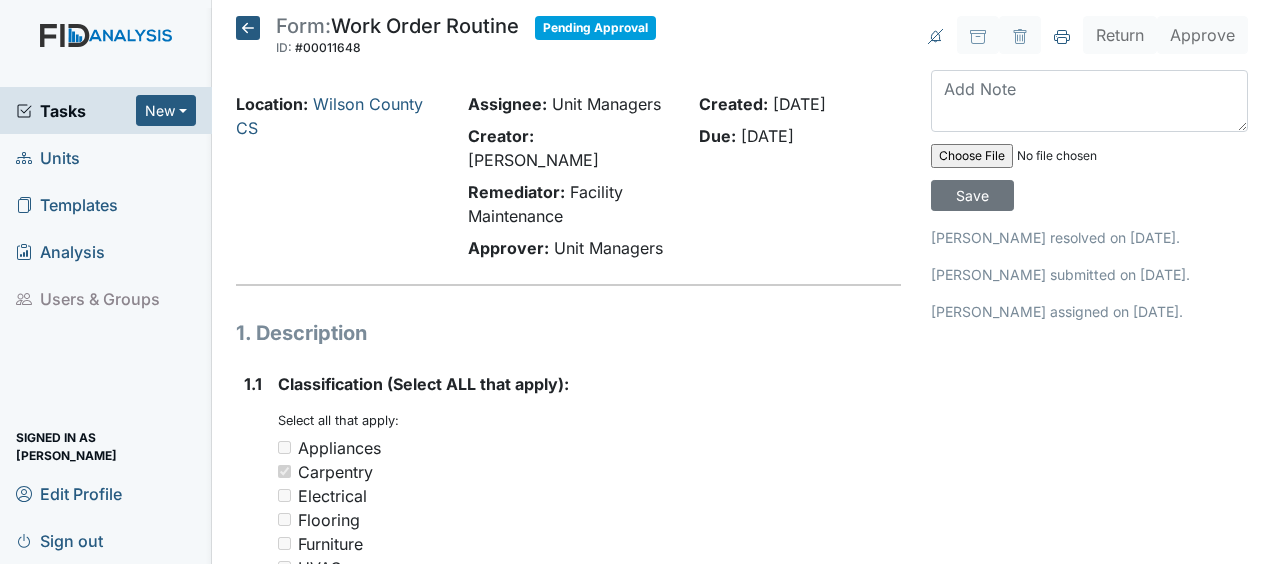 scroll, scrollTop: 0, scrollLeft: 0, axis: both 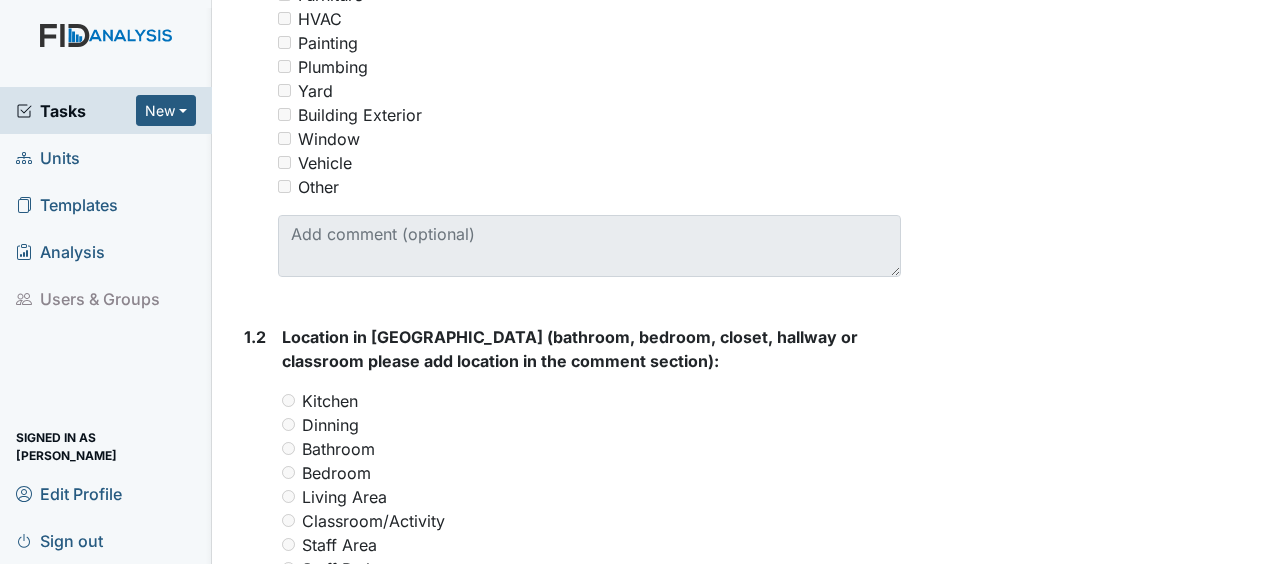 click on "Location in Facility (bathroom, bedroom, closet, hallway or classroom please add location in the comment section):
You must select one of the below options.
Kitchen
Dinning
Bathroom
Bedroom
Living Area
Classroom/Activity
Staff Area
Staff Bathroom
Closet
Wash Room
Hallway
Exterior
Vehicle
Medication area" at bounding box center (591, 564) 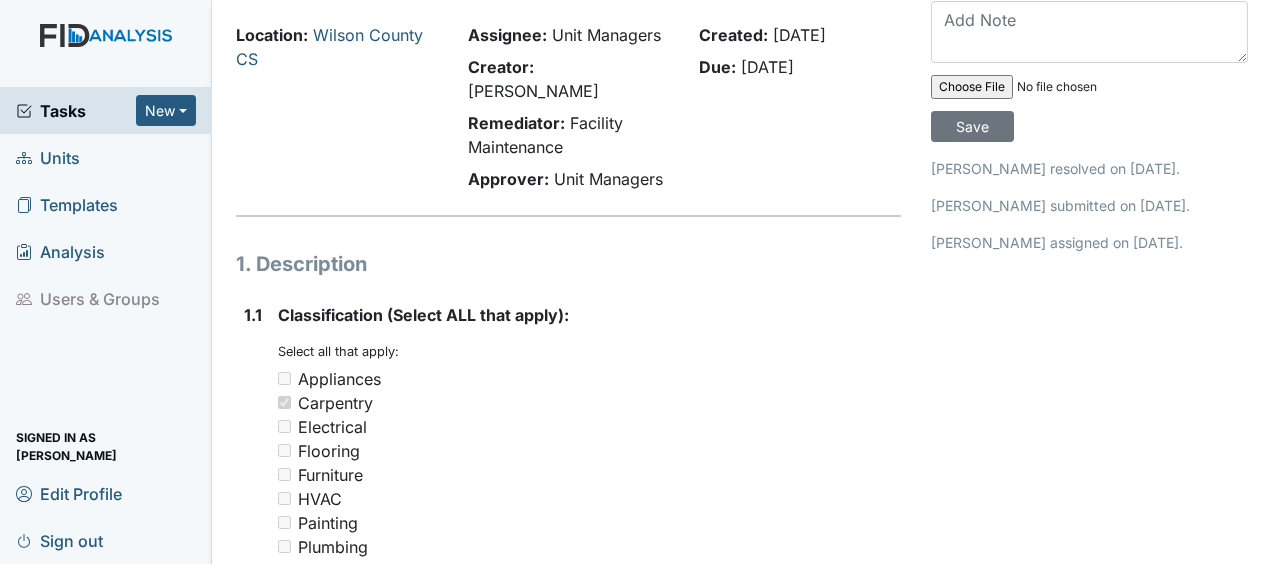scroll, scrollTop: 0, scrollLeft: 0, axis: both 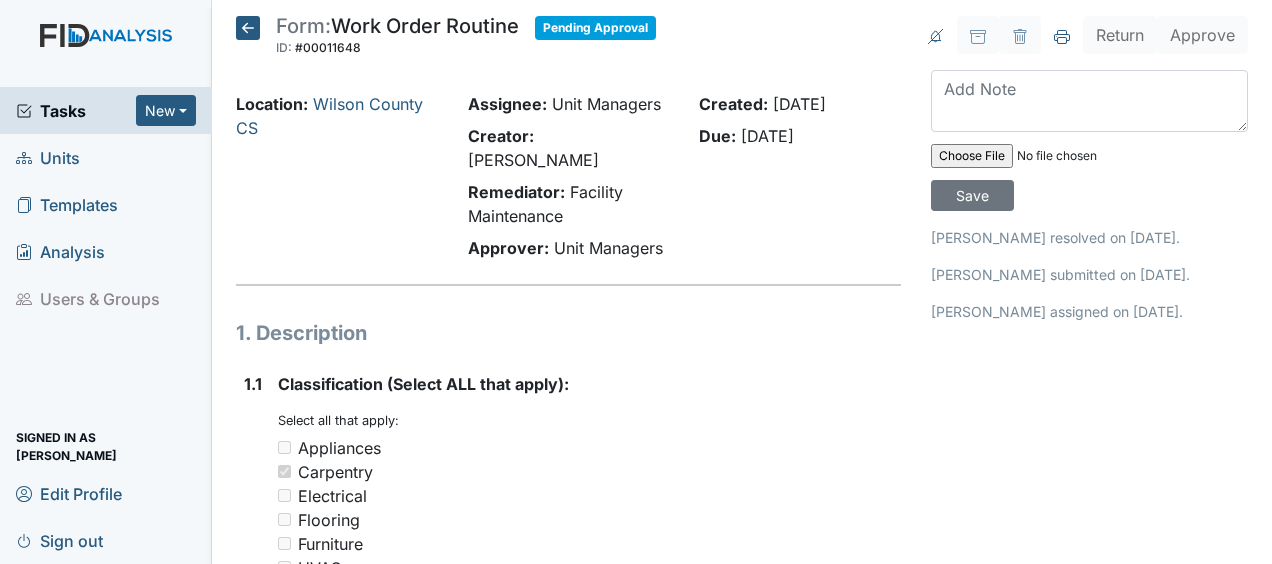 click 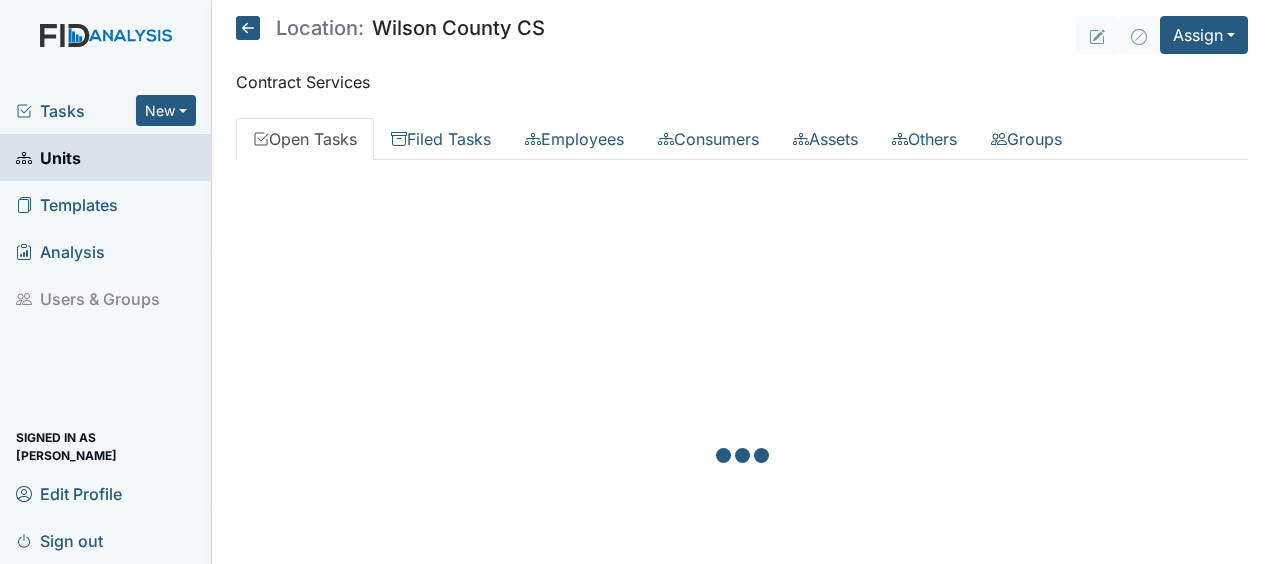 scroll, scrollTop: 0, scrollLeft: 0, axis: both 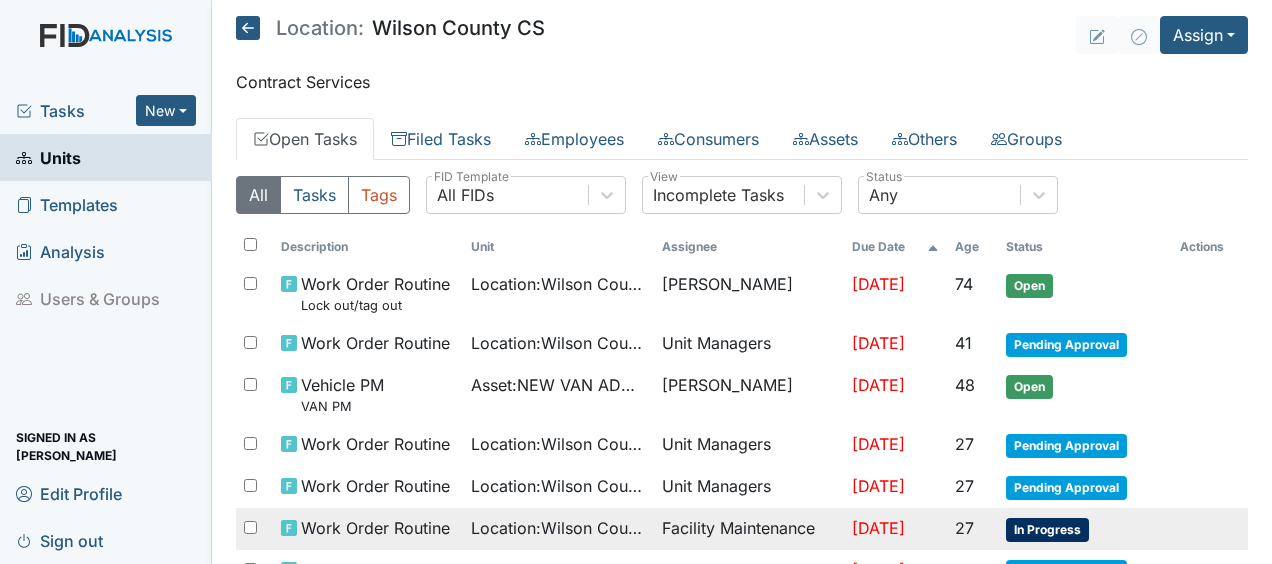 click on "Location :  [GEOGRAPHIC_DATA]" at bounding box center (558, 528) 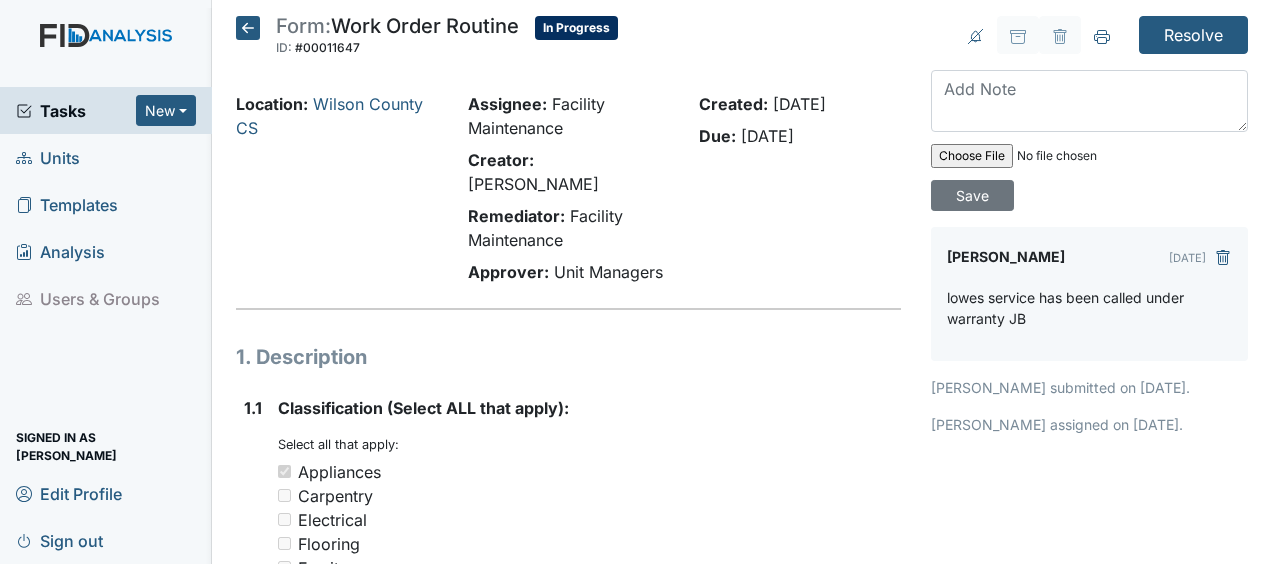 scroll, scrollTop: 0, scrollLeft: 0, axis: both 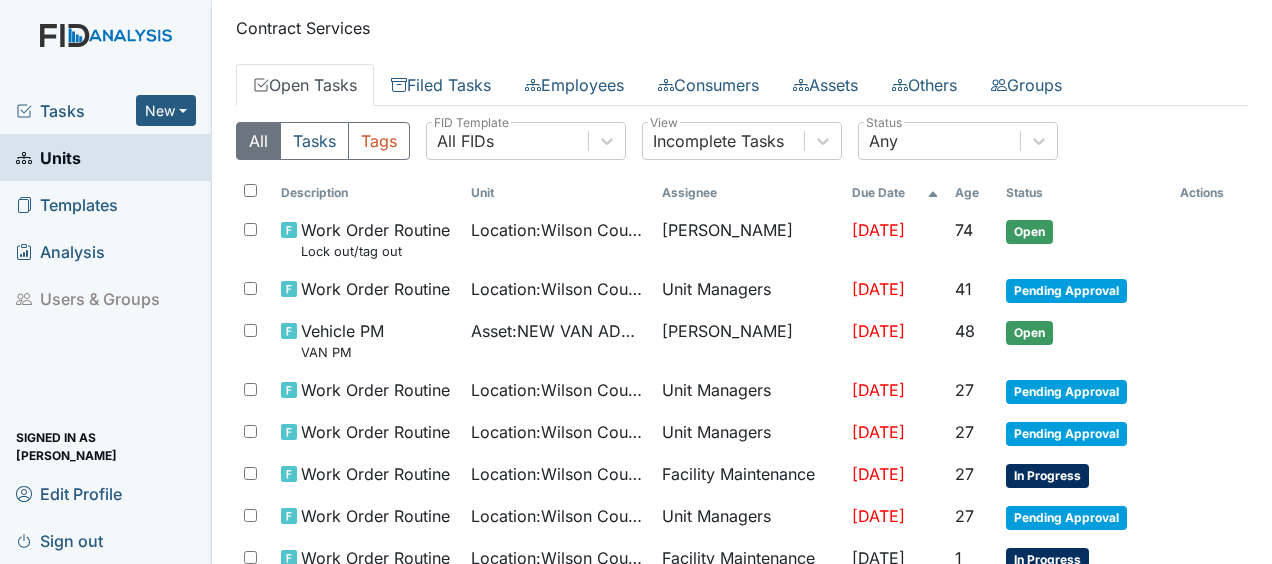 click on "All   Tasks   Tags   All FIDs FID Template Incomplete Tasks View Any Status" at bounding box center (742, 149) 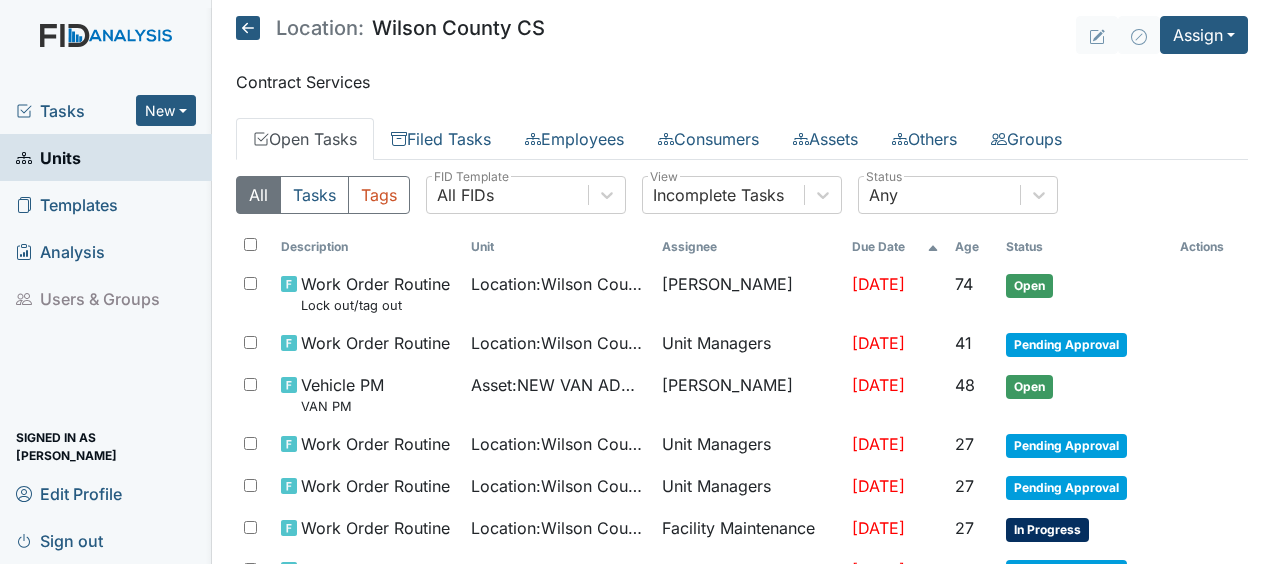 click 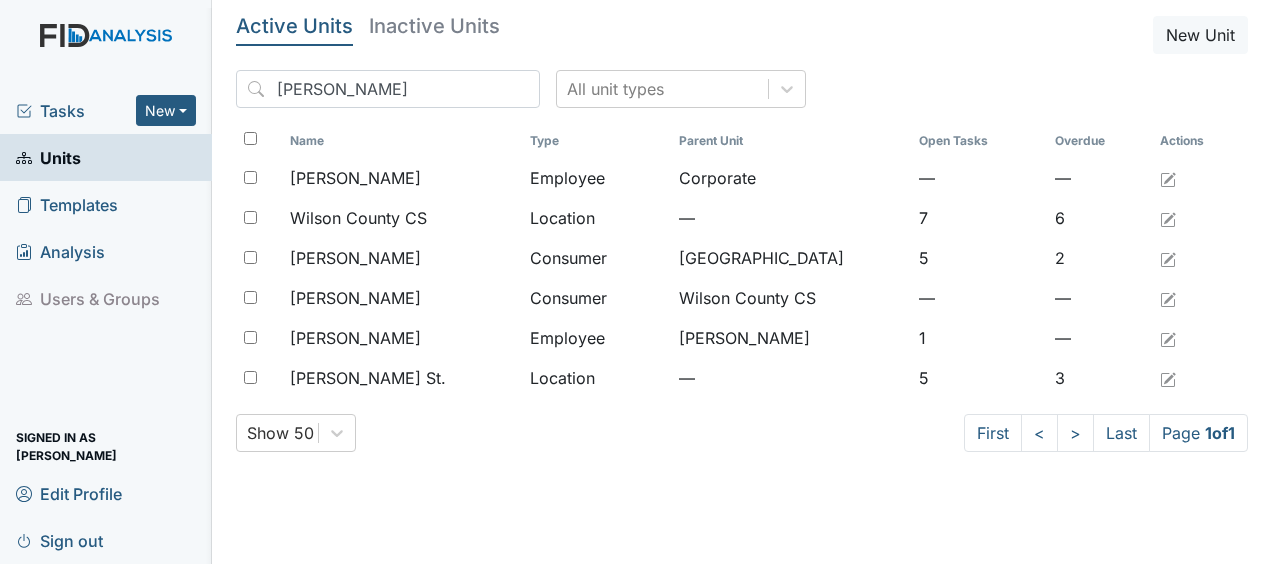 scroll, scrollTop: 0, scrollLeft: 0, axis: both 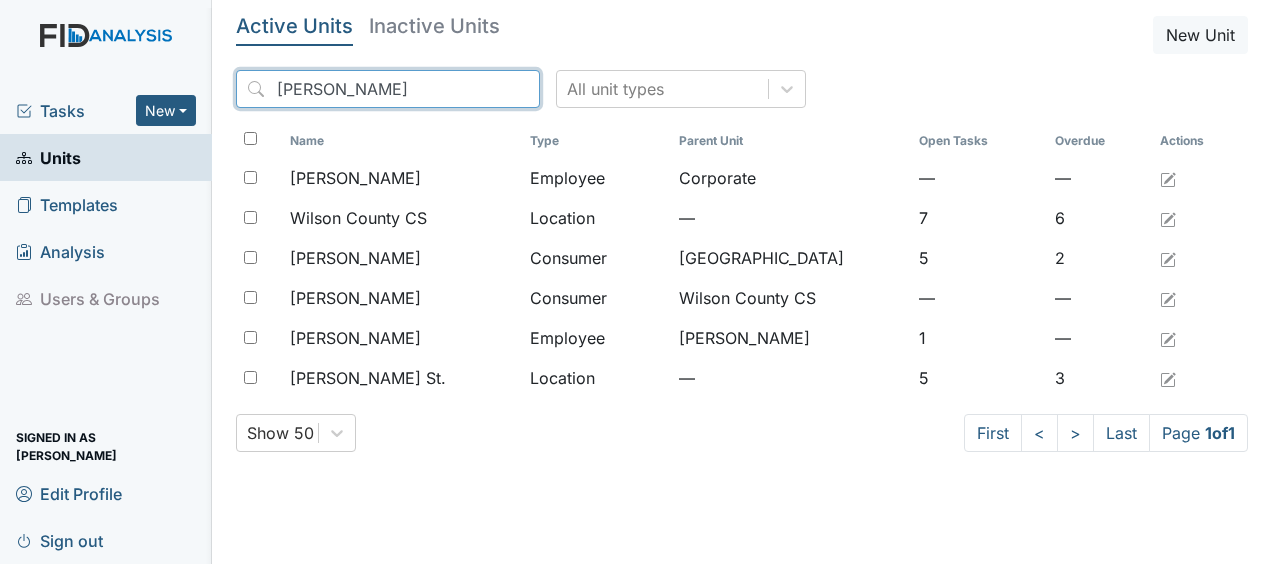 click on "[PERSON_NAME]" at bounding box center (388, 89) 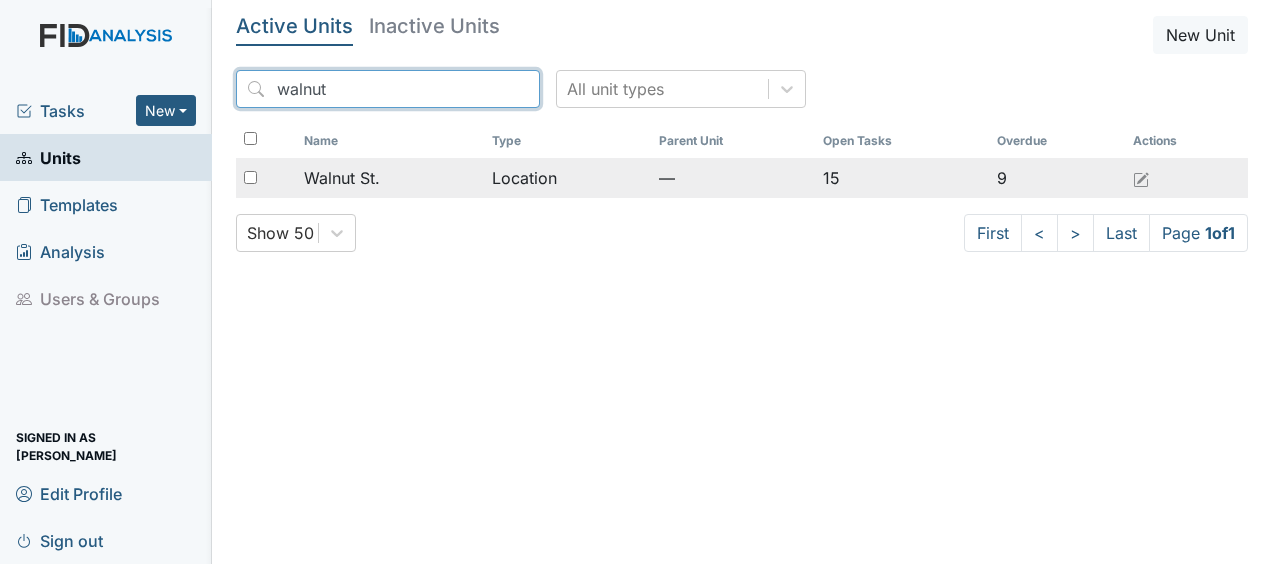 type on "walnut" 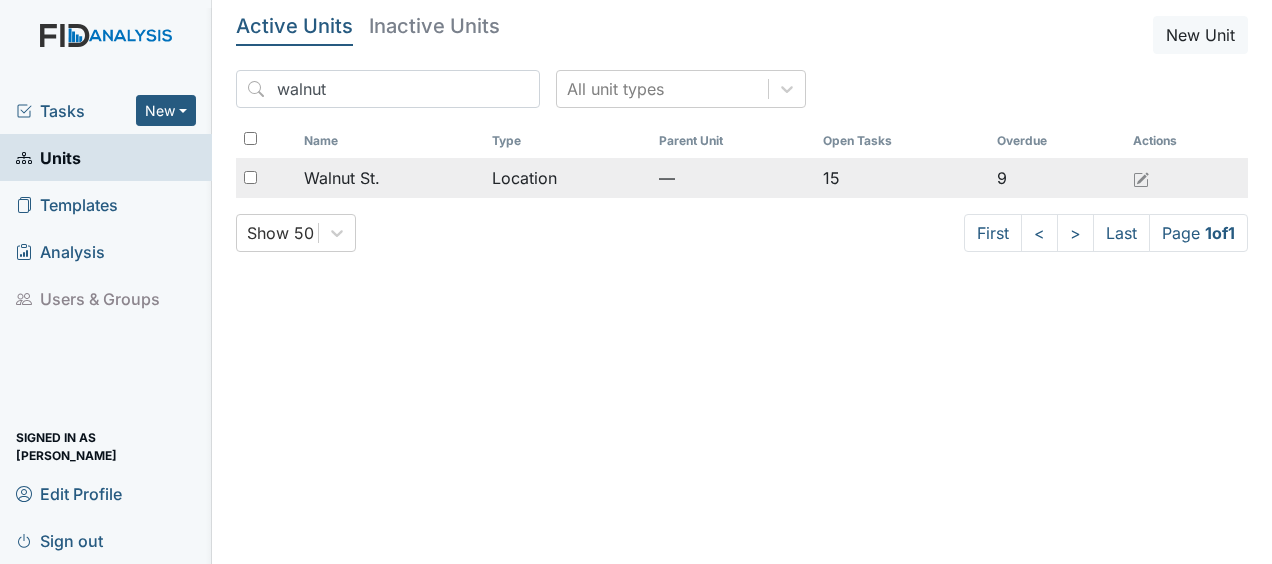 click on "Location" at bounding box center [567, 178] 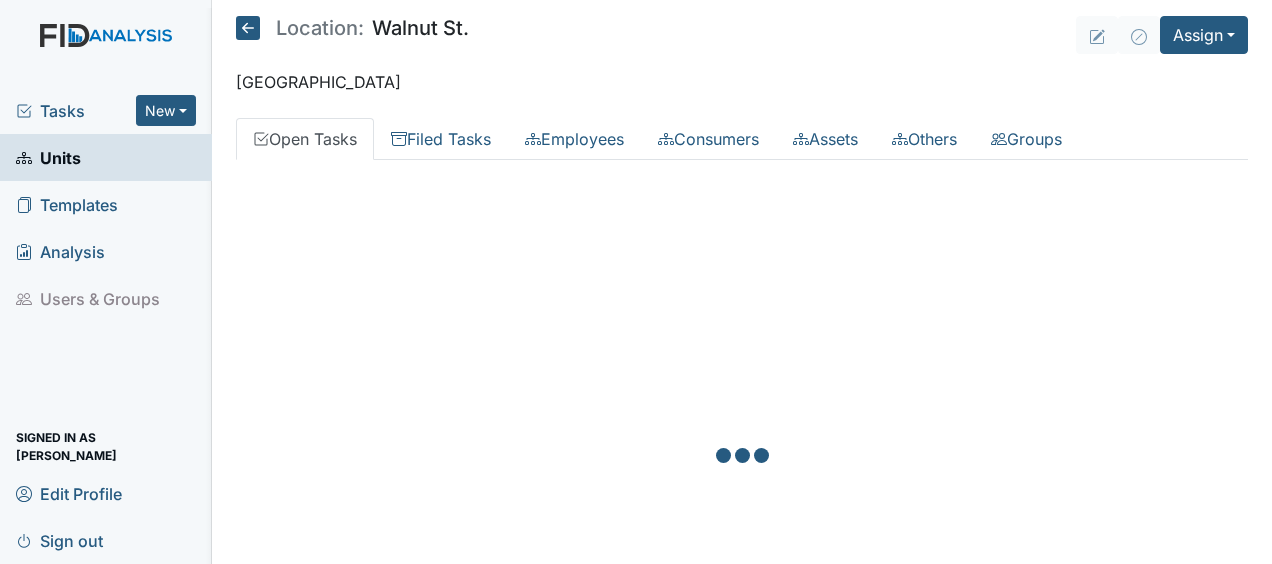 scroll, scrollTop: 0, scrollLeft: 0, axis: both 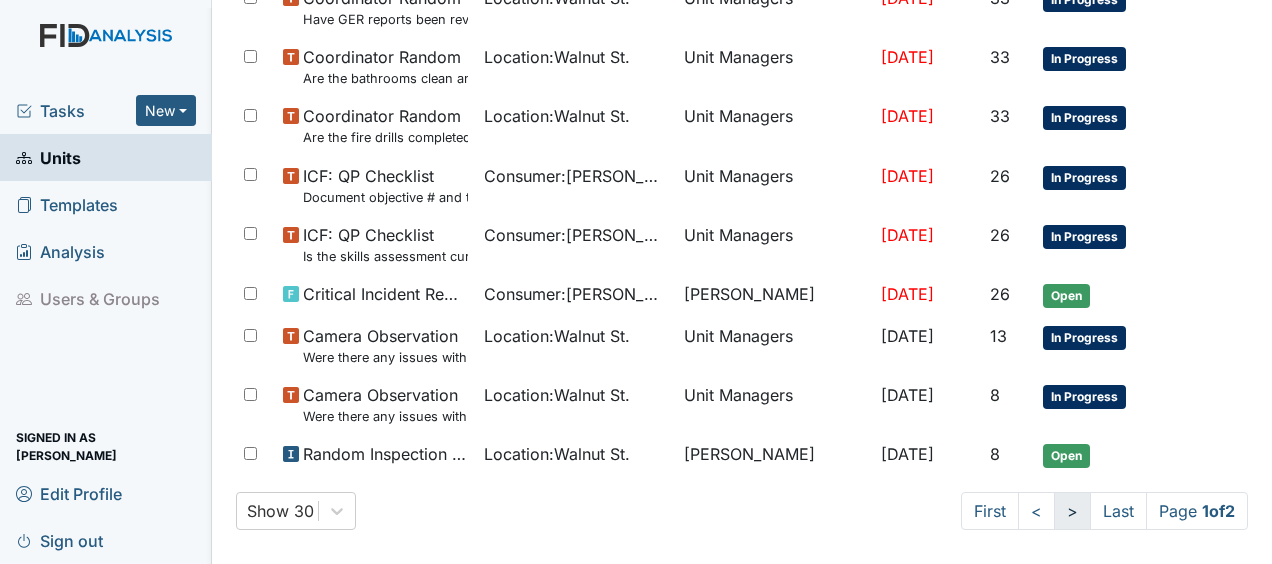 click on ">" at bounding box center [1072, 511] 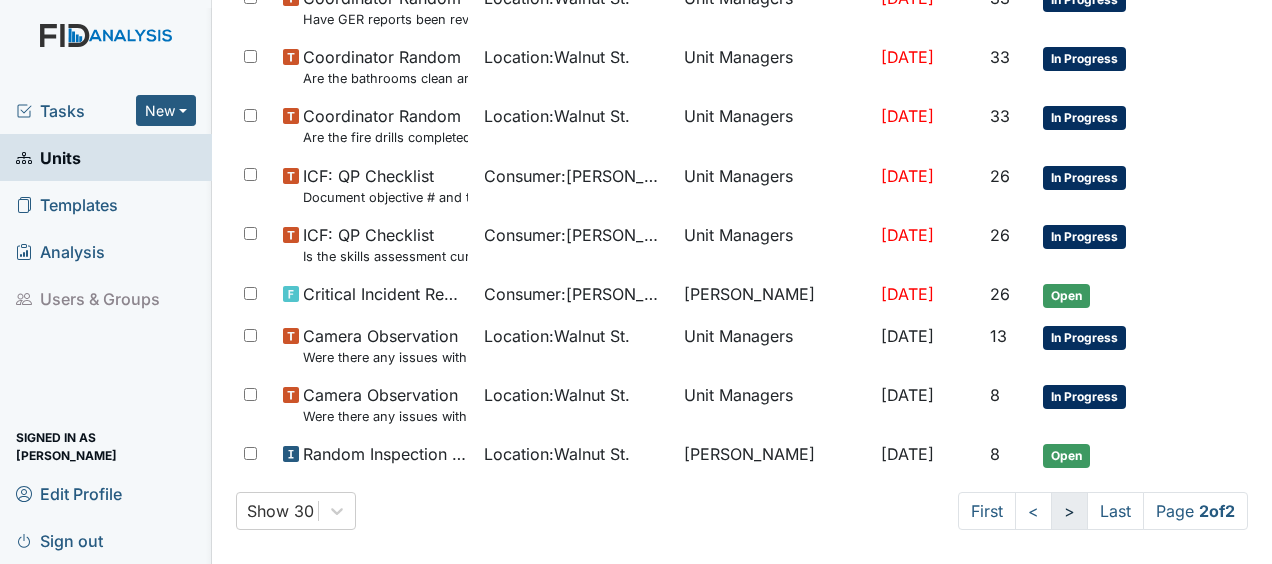 scroll, scrollTop: 267, scrollLeft: 0, axis: vertical 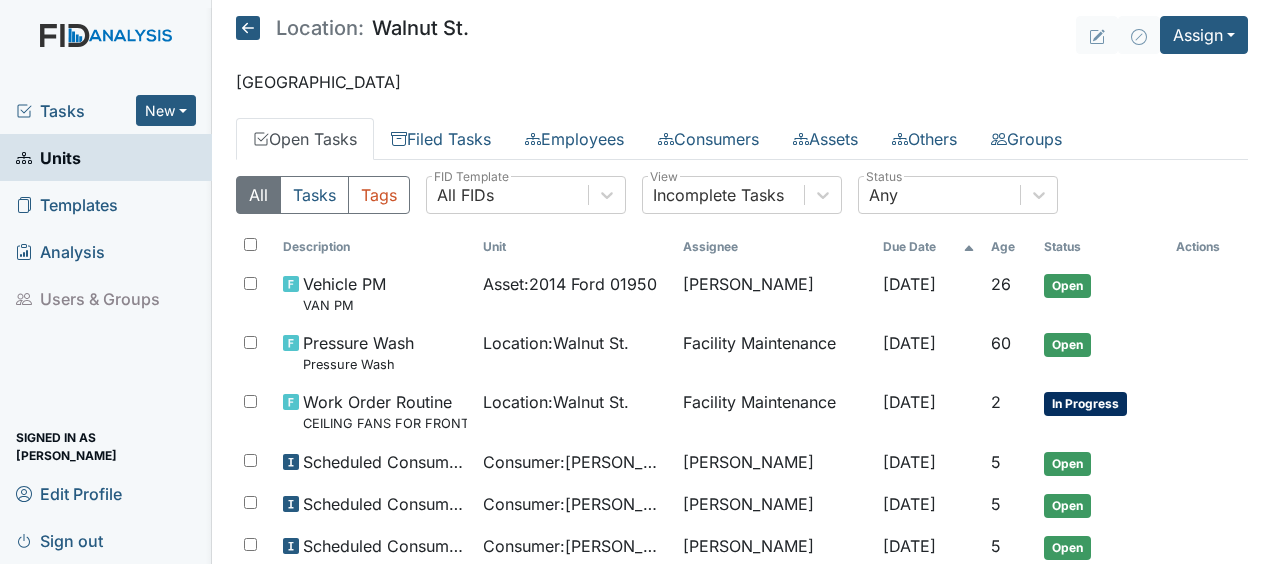drag, startPoint x: 682, startPoint y: 20, endPoint x: 345, endPoint y: 55, distance: 338.81262 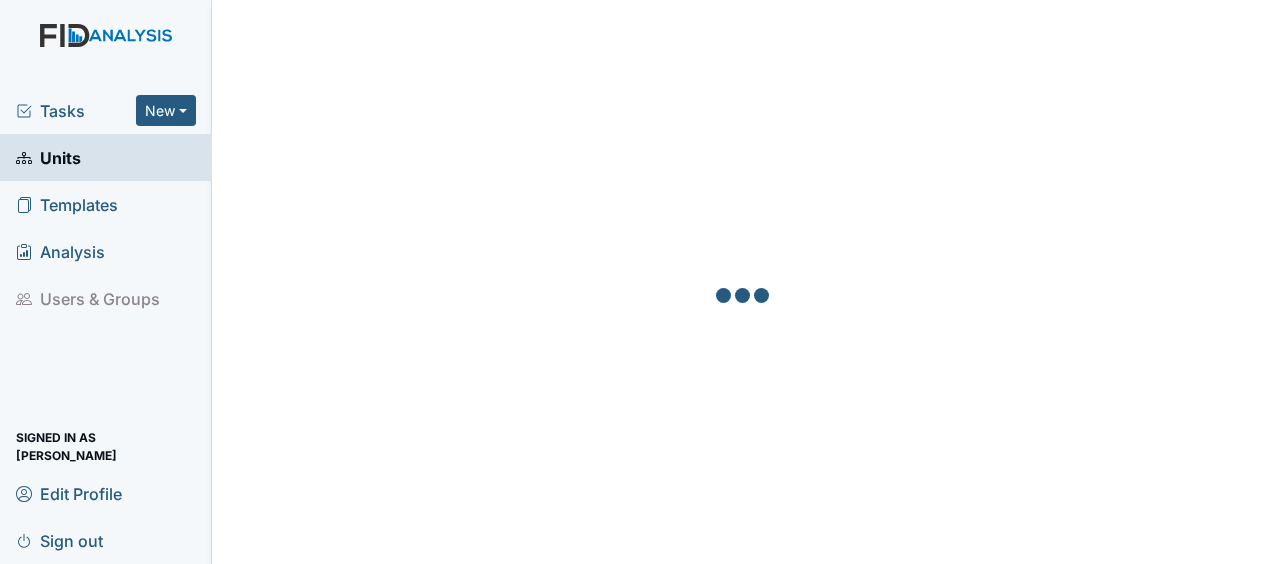 scroll, scrollTop: 0, scrollLeft: 0, axis: both 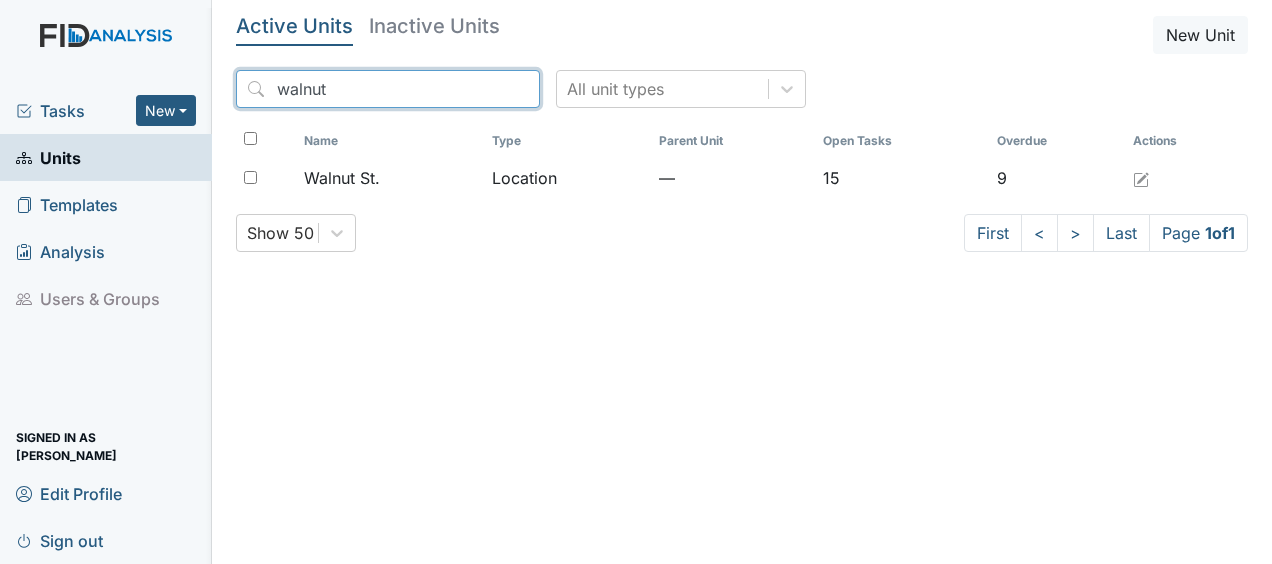 click on "walnut" at bounding box center (388, 89) 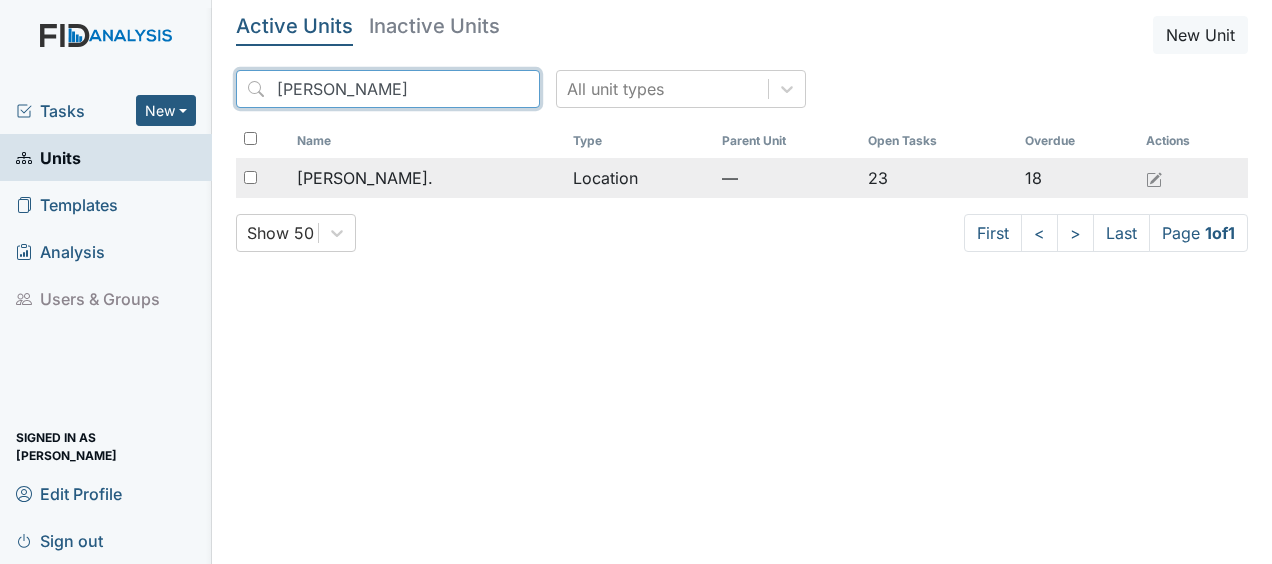 type on "william" 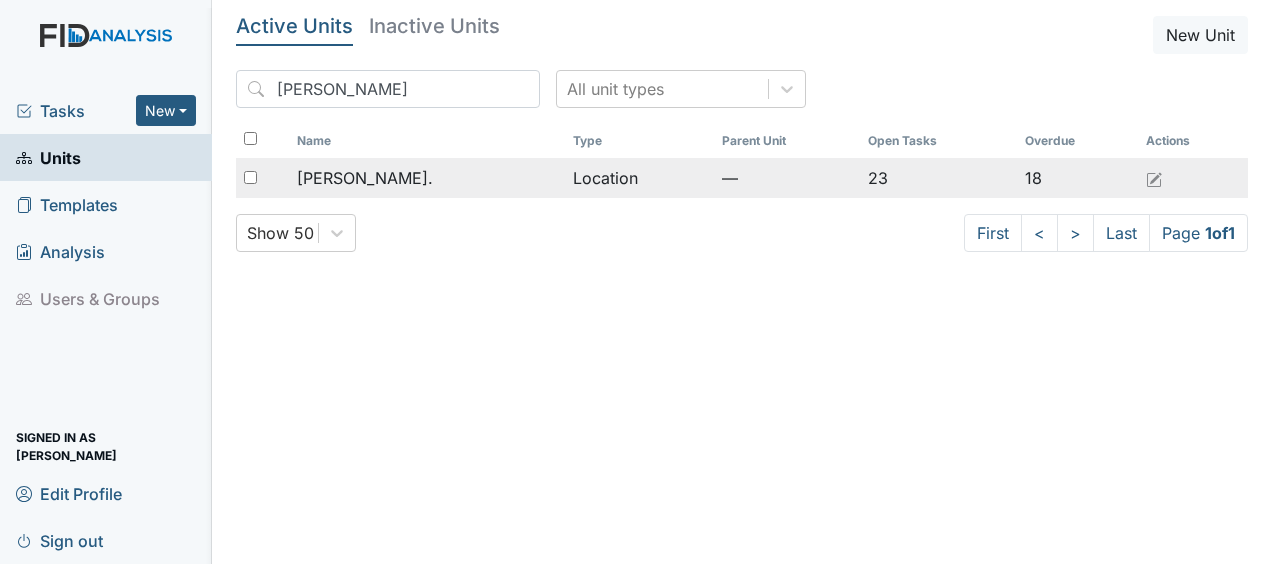 click on "[PERSON_NAME]." at bounding box center (365, 178) 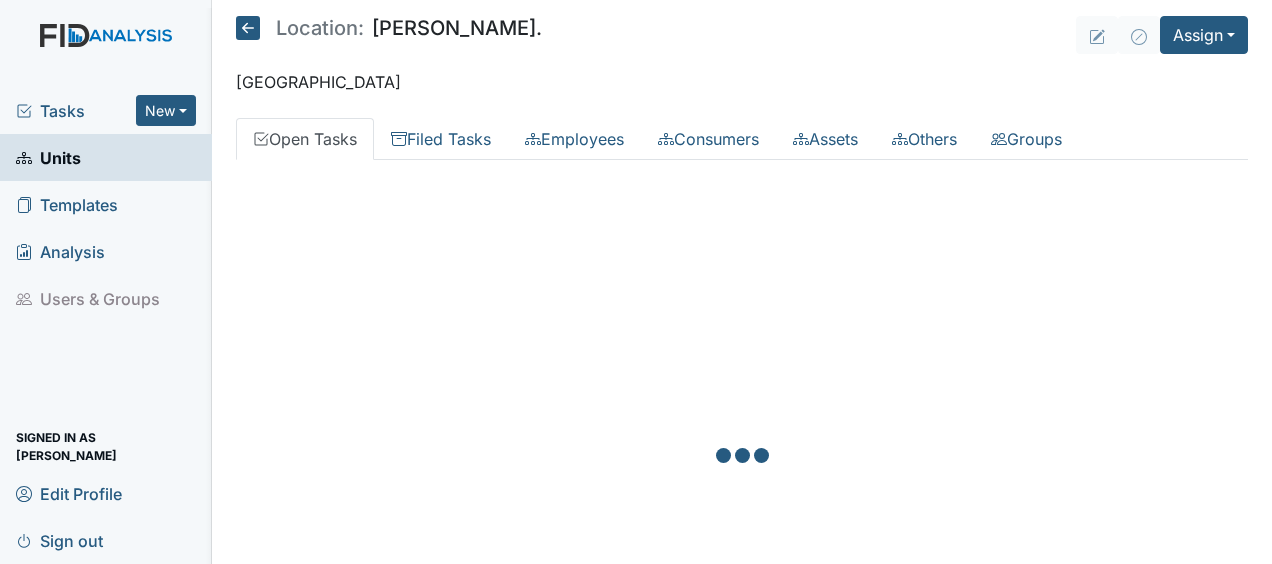 scroll, scrollTop: 0, scrollLeft: 0, axis: both 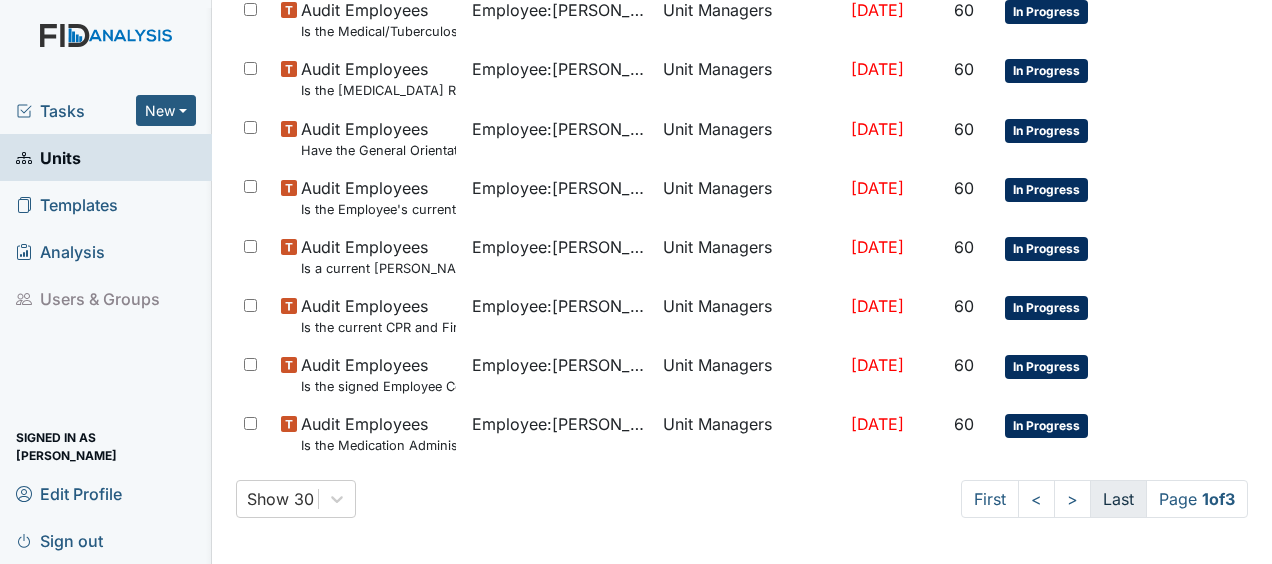 click on "Last" at bounding box center (1118, 499) 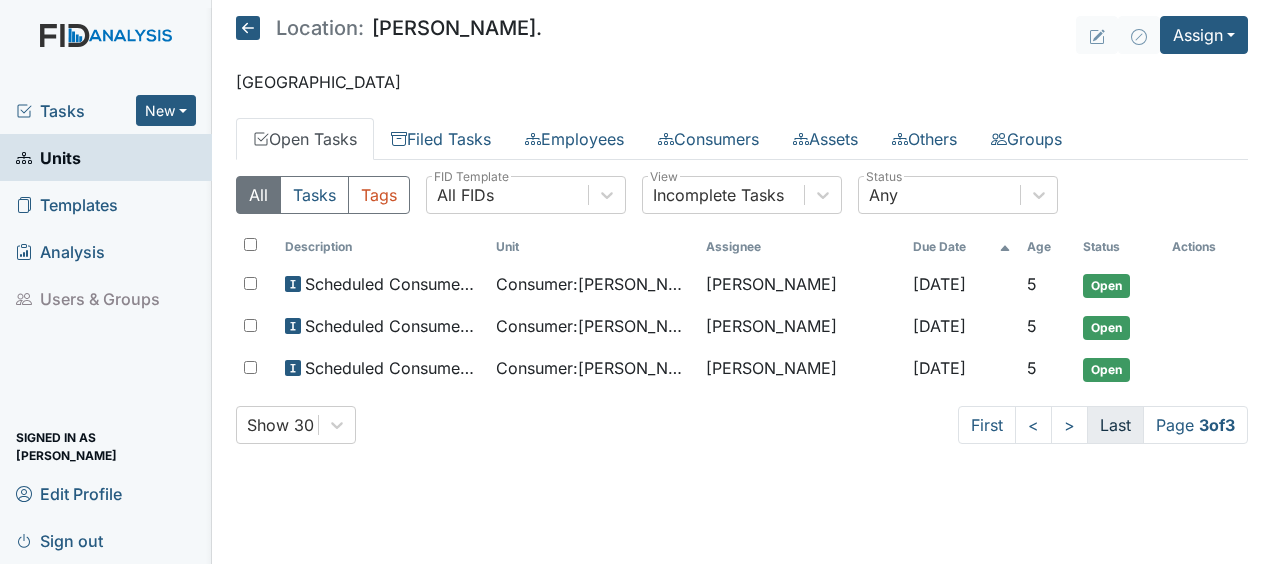 scroll, scrollTop: 0, scrollLeft: 0, axis: both 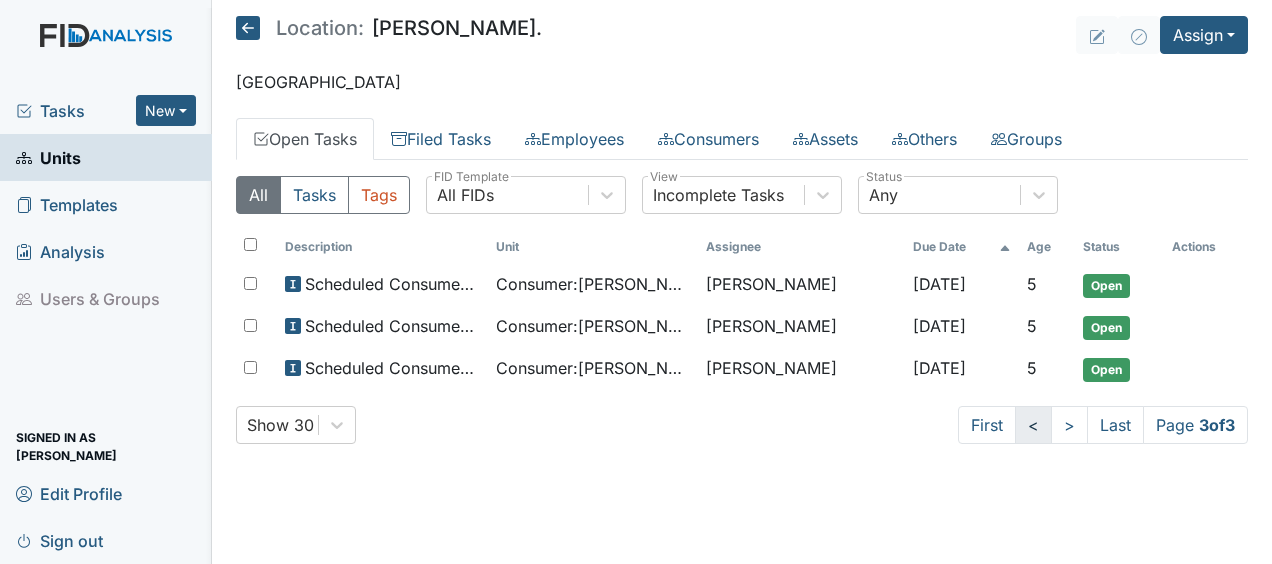 click on "<" at bounding box center [1033, 425] 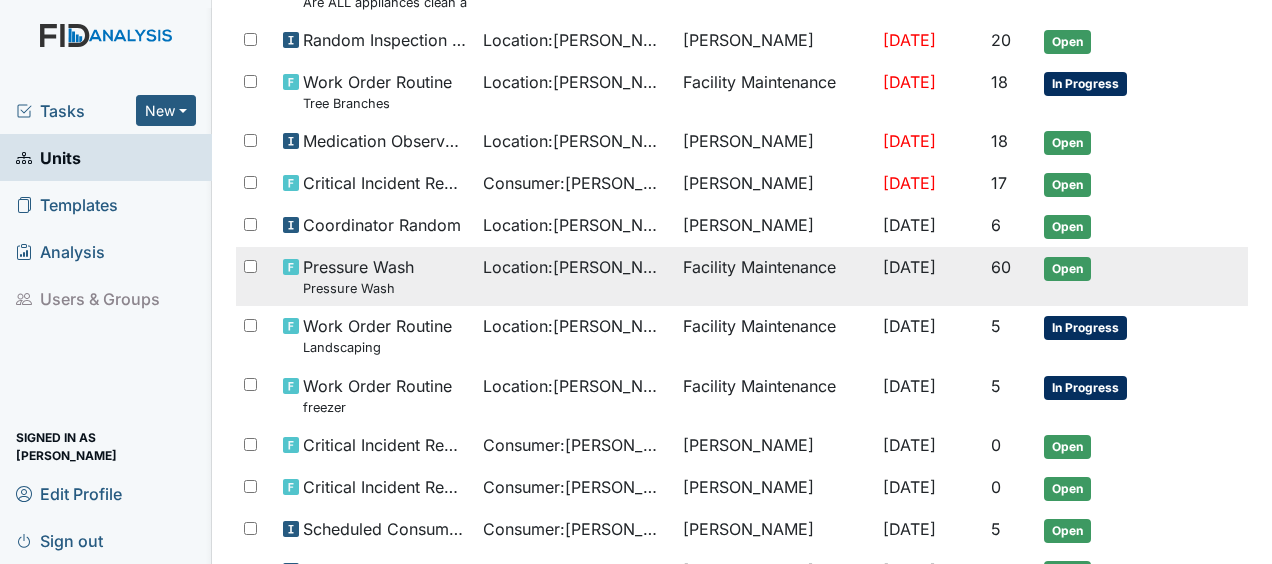 scroll, scrollTop: 1194, scrollLeft: 0, axis: vertical 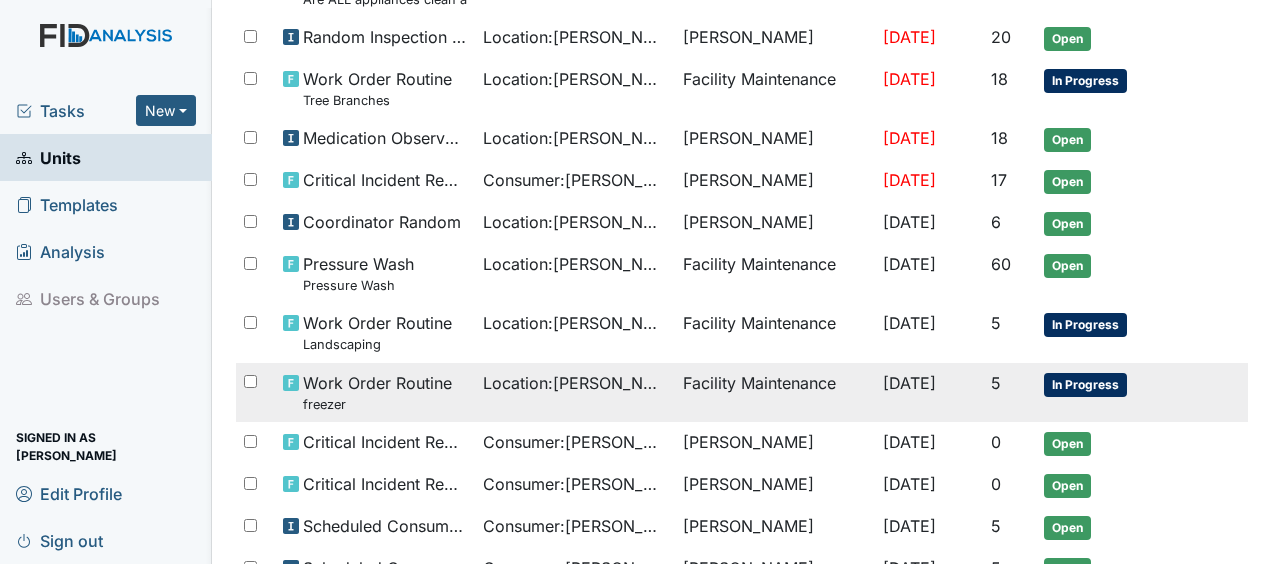 click on "Work Order Routine freezer" at bounding box center (377, 392) 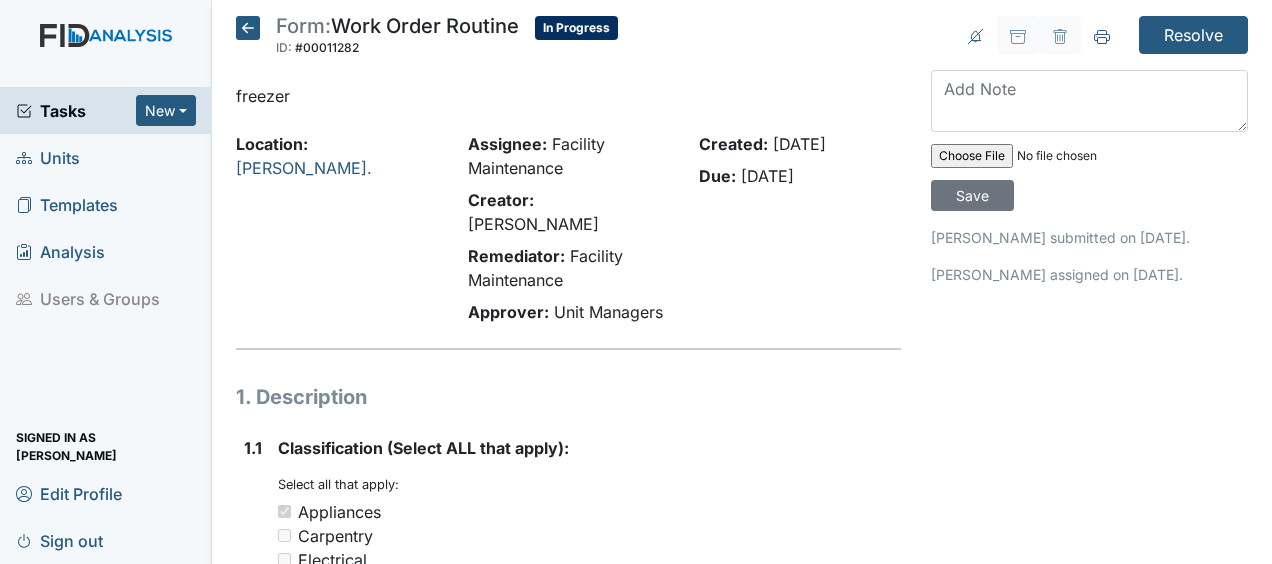 scroll, scrollTop: 0, scrollLeft: 0, axis: both 